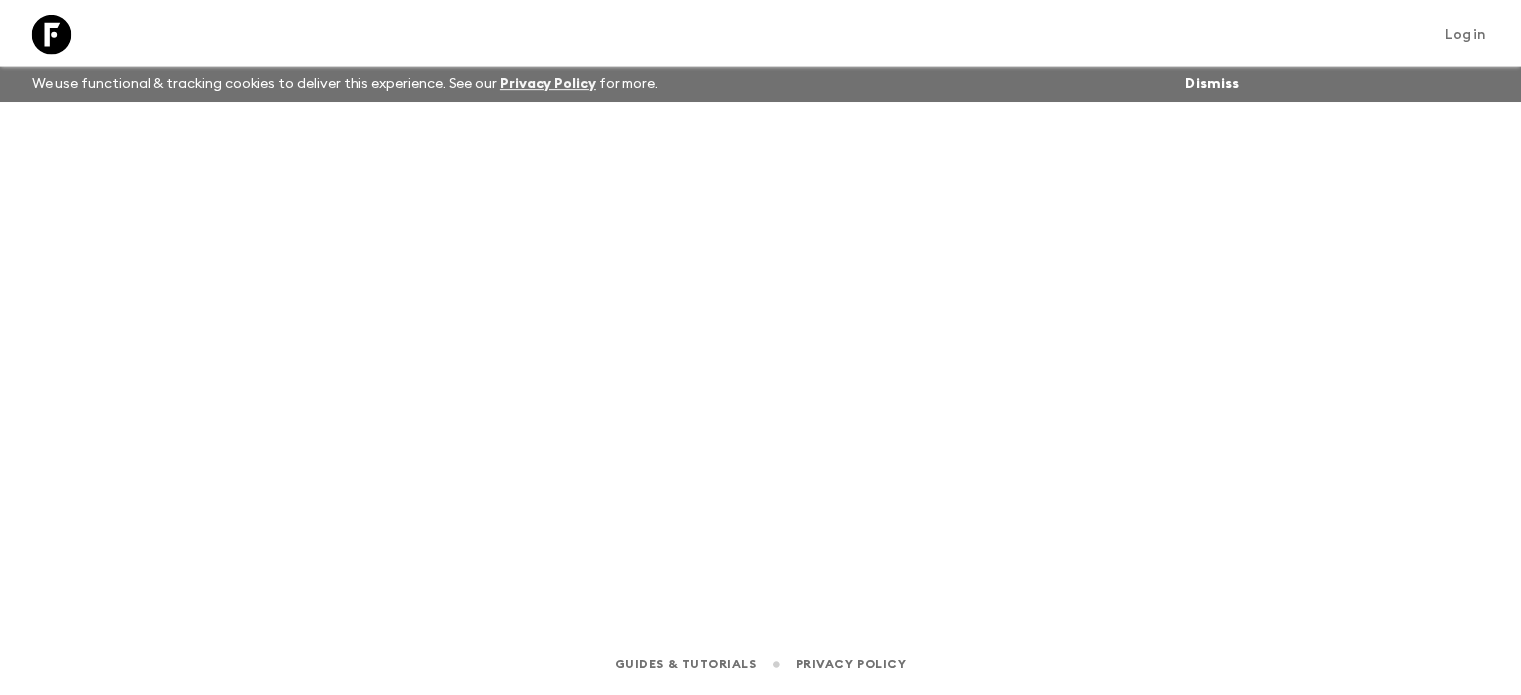scroll, scrollTop: 0, scrollLeft: 0, axis: both 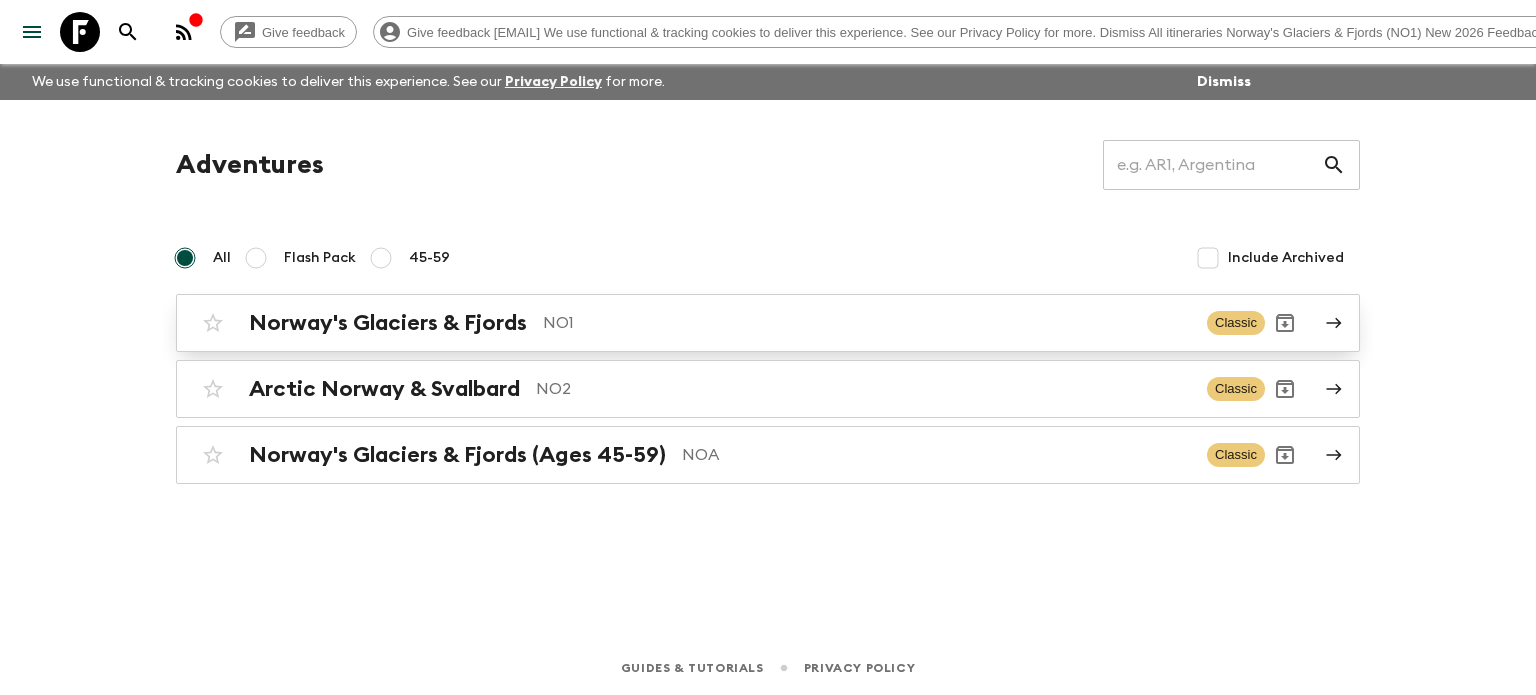 click on "NO1" at bounding box center (867, 323) 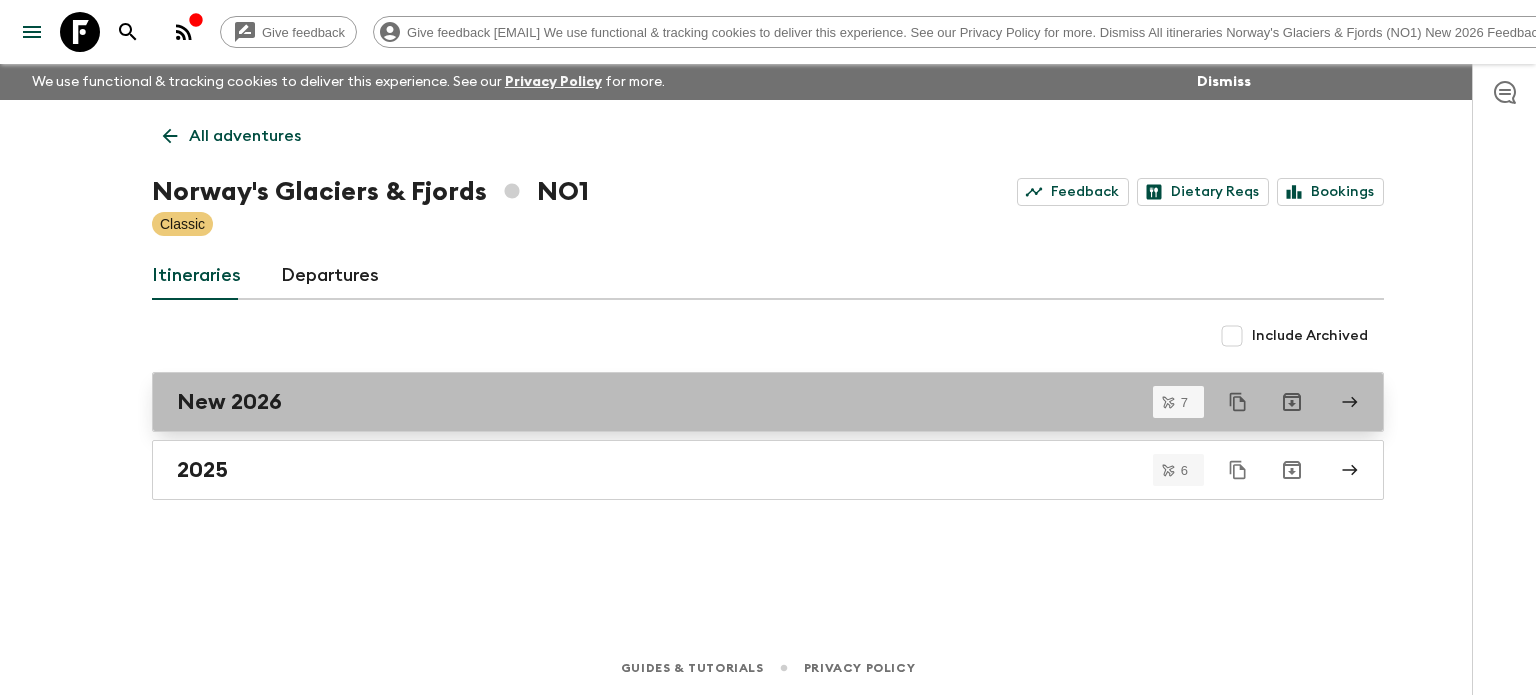 click on "New 2026" at bounding box center (749, 402) 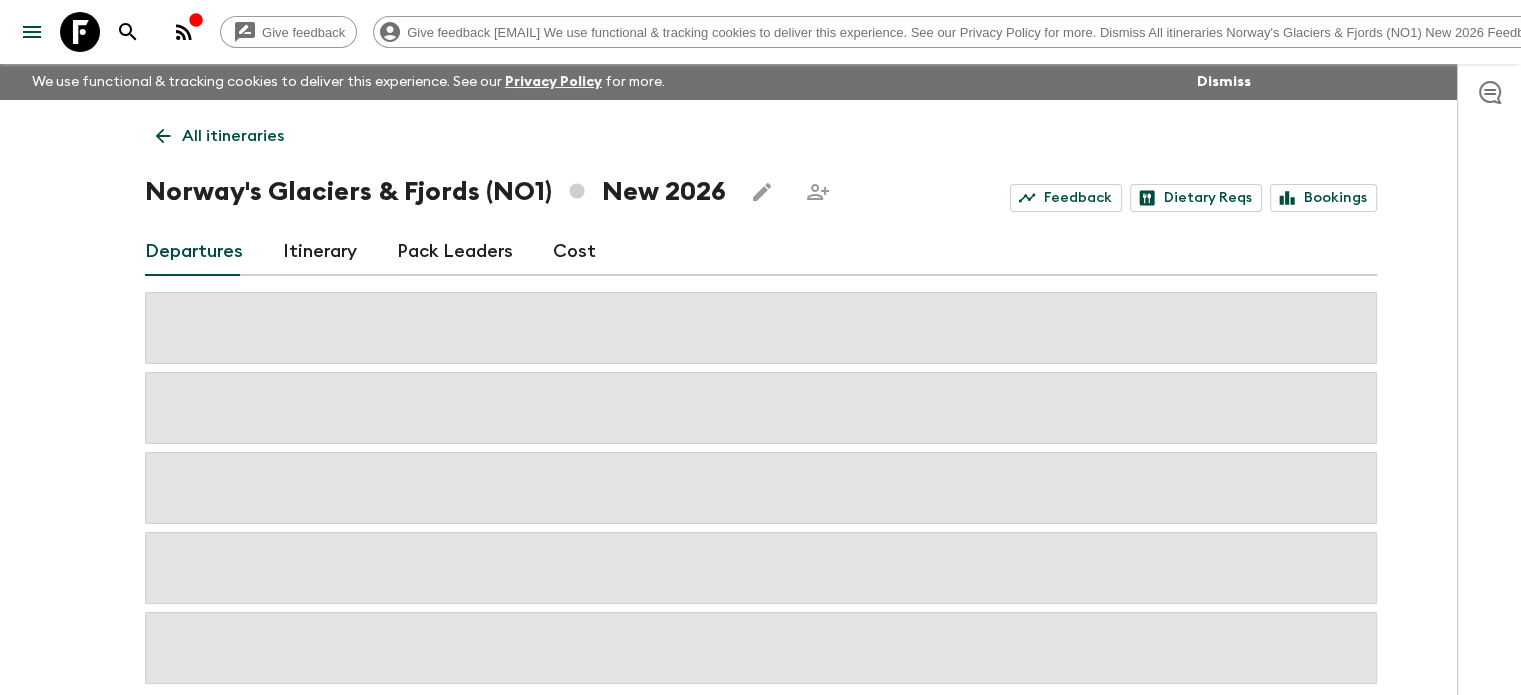 click on "Cost" at bounding box center (574, 252) 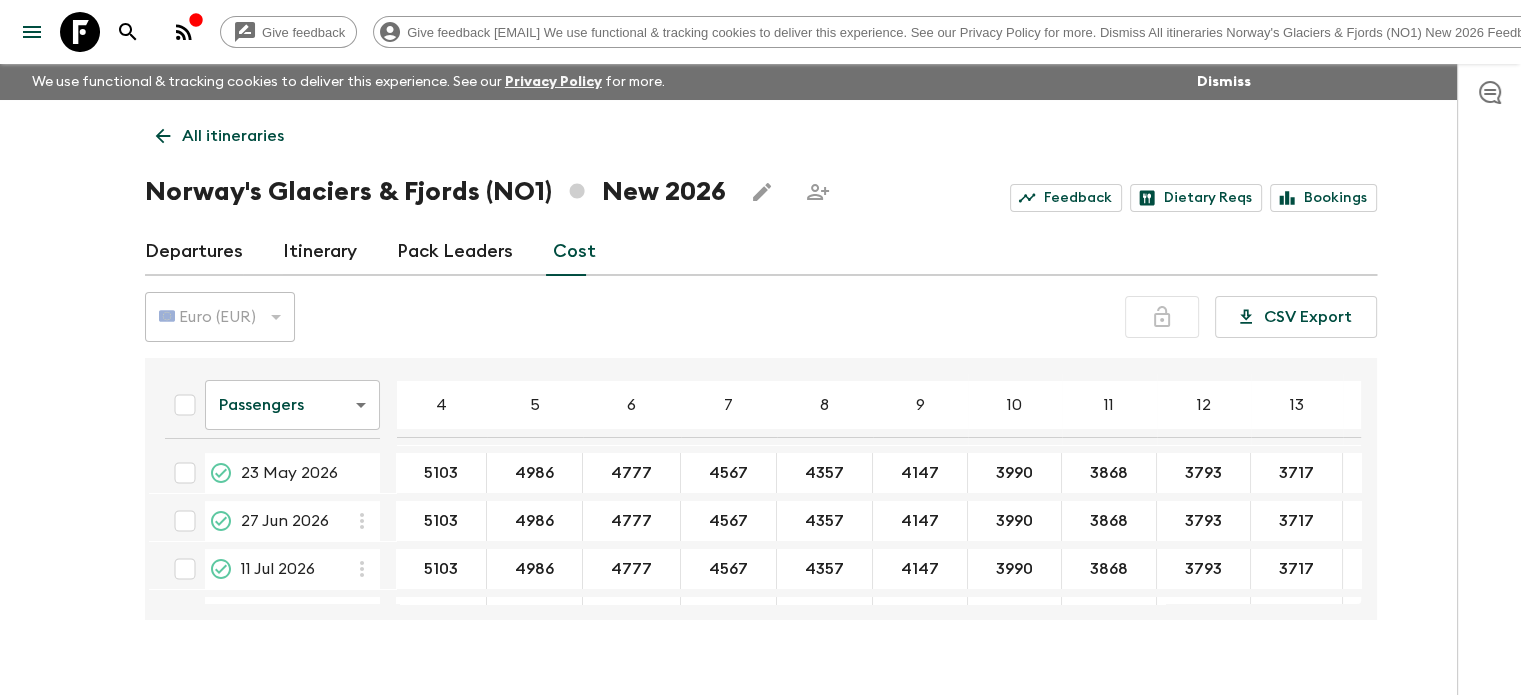 drag, startPoint x: 415, startPoint y: 463, endPoint x: 1151, endPoint y: 433, distance: 736.61115 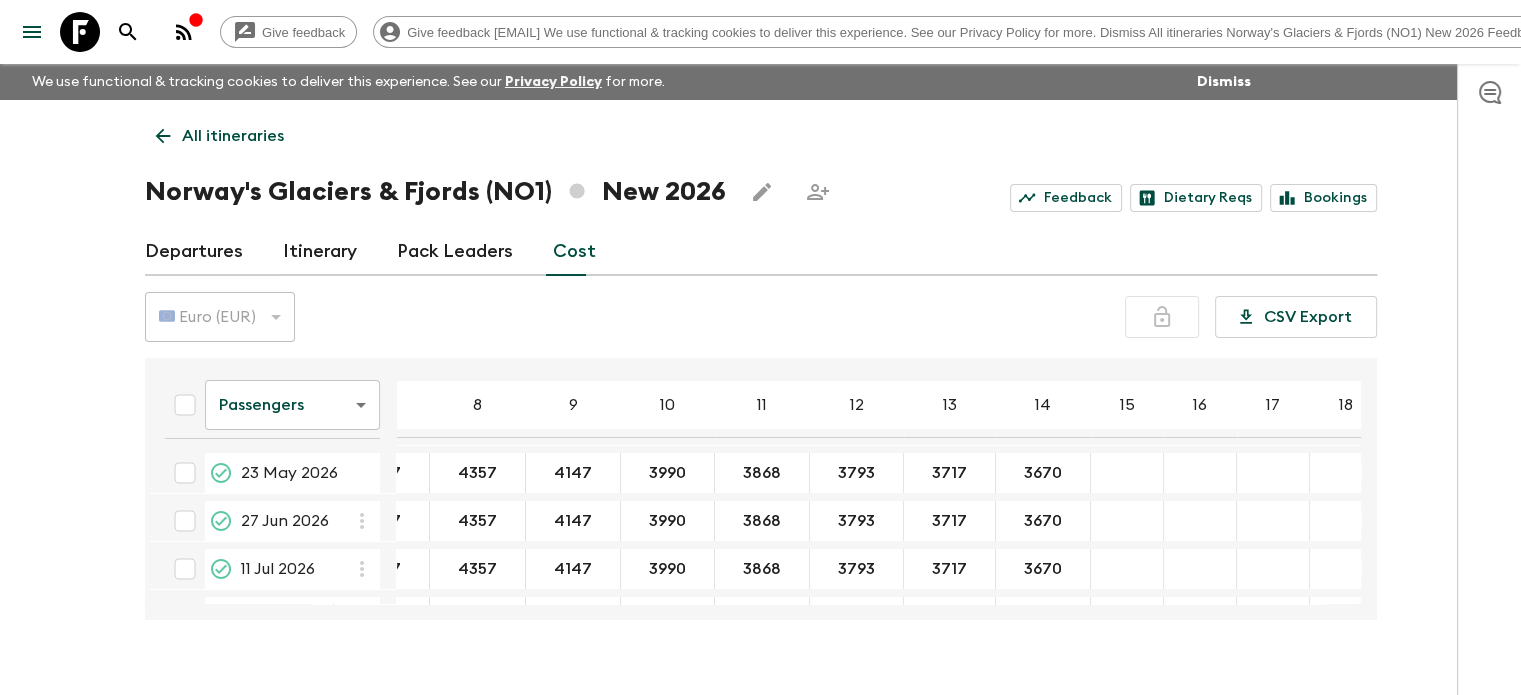 scroll, scrollTop: 0, scrollLeft: 0, axis: both 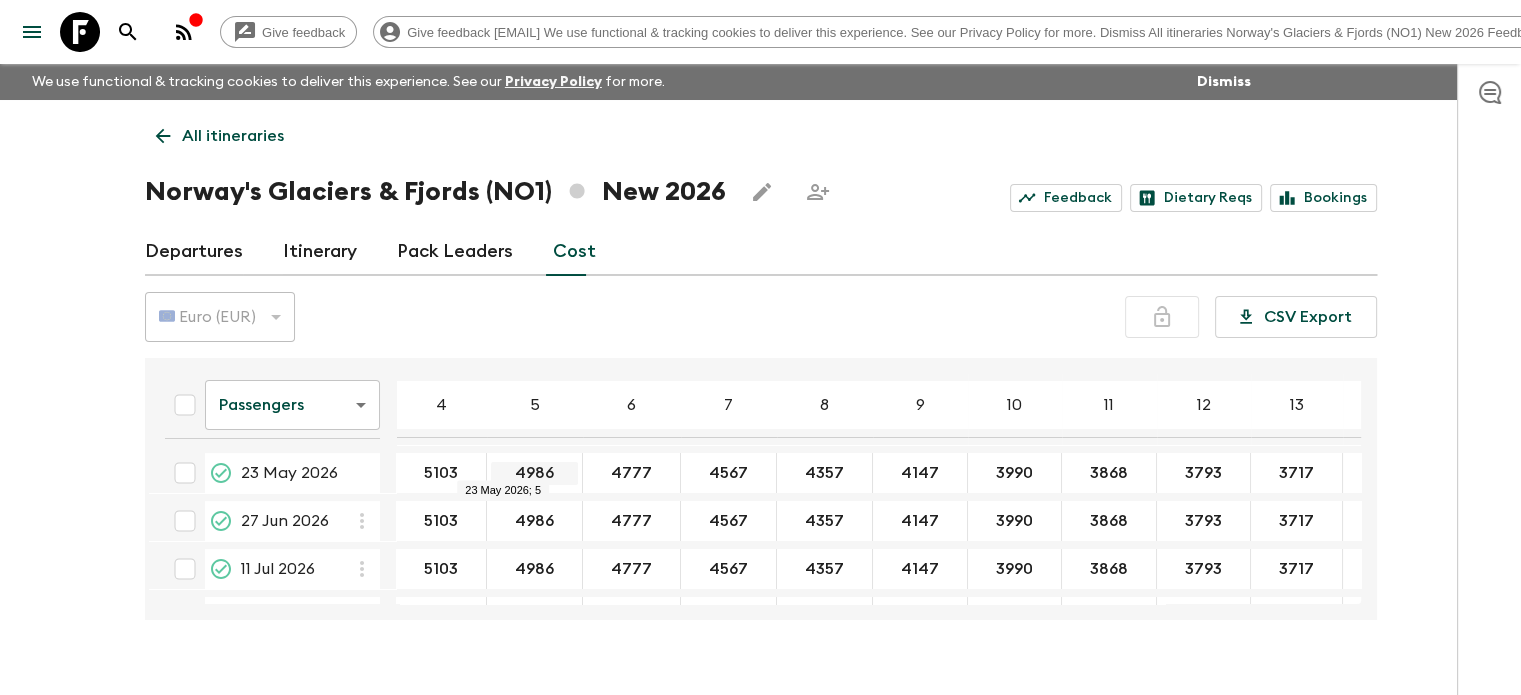 drag, startPoint x: 568, startPoint y: 471, endPoint x: 503, endPoint y: 466, distance: 65.192024 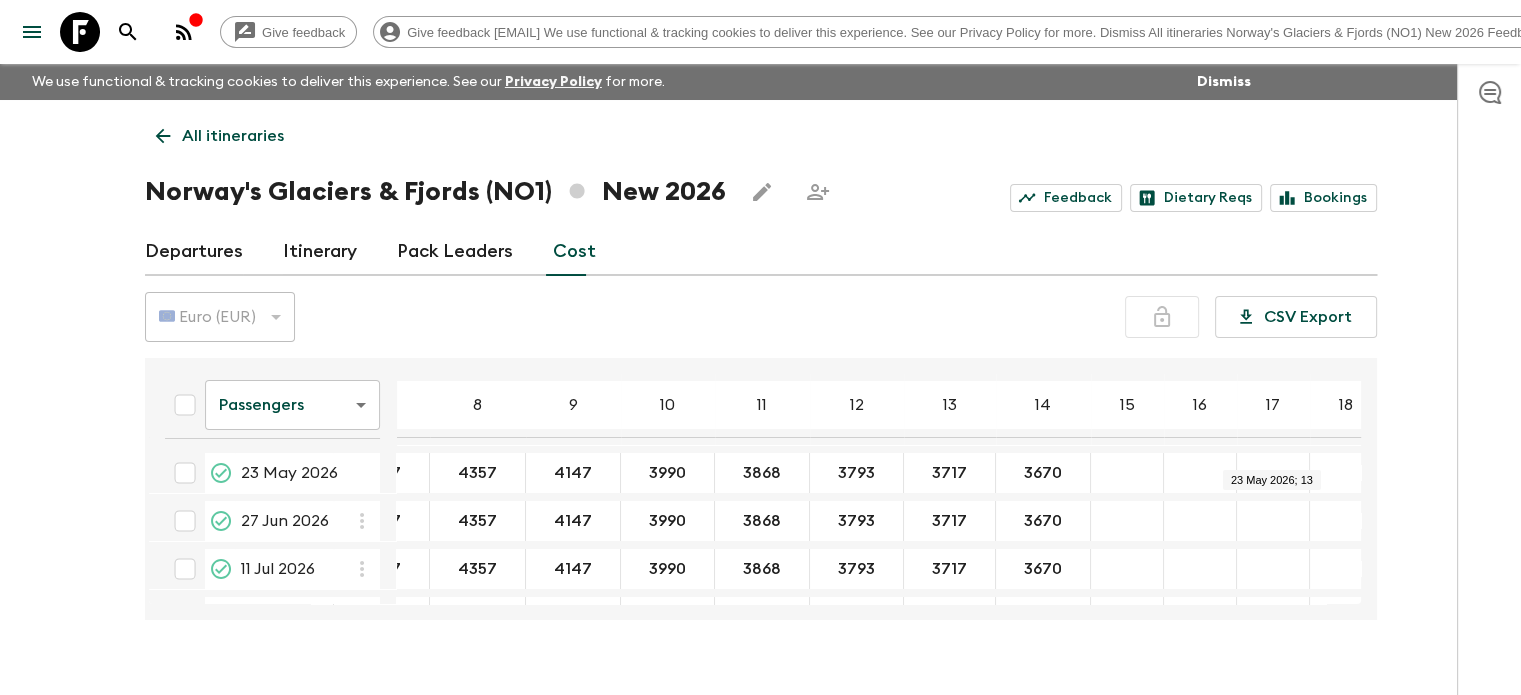 scroll, scrollTop: 0, scrollLeft: 343, axis: horizontal 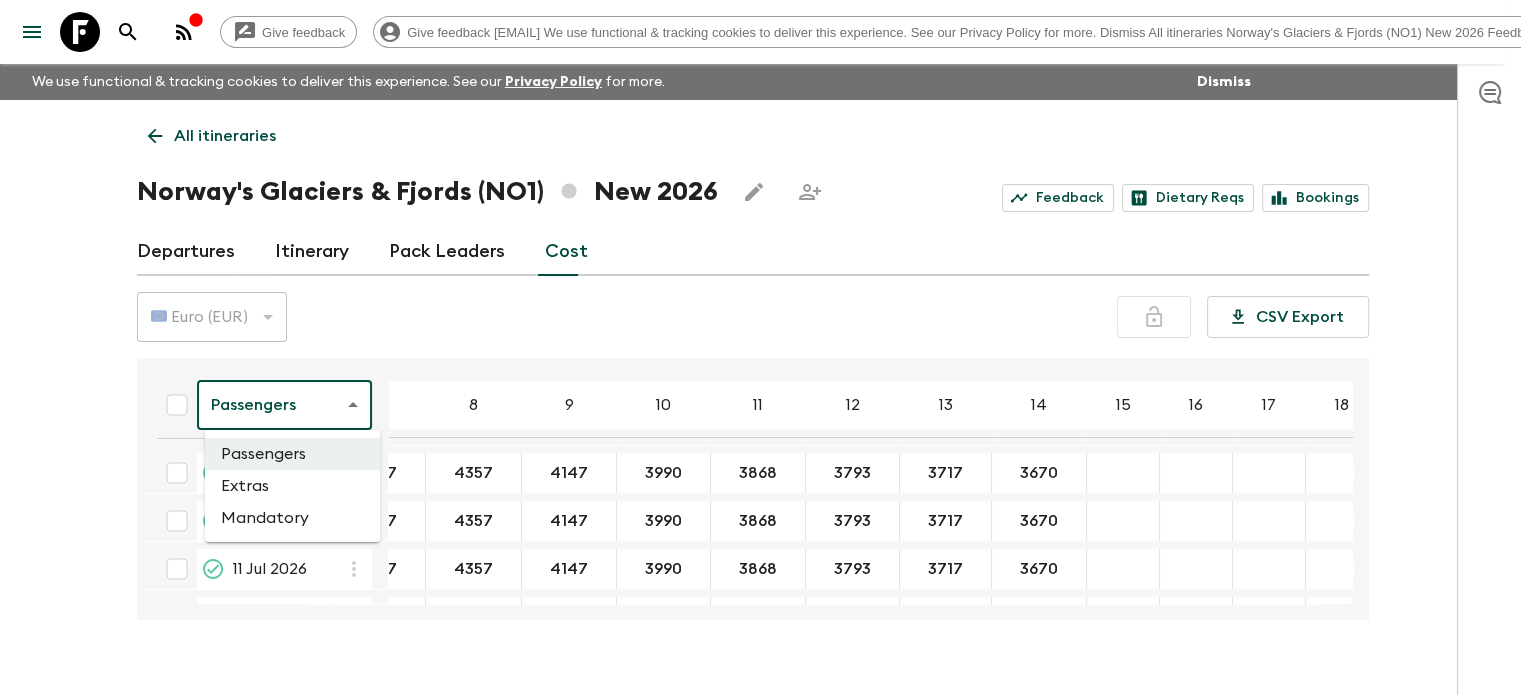 click on "Give feedback [EMAIL] We use functional & tracking cookies to deliver this experience. See our Privacy Policy for more. Dismiss All itineraries Norway's Glaciers & Fjords (NO1) New 2026 Feedback Dietary Reqs Bookings Departures Itinerary Pack Leaders Cost 🇪🇺 Euro (EUR) EUR ​ CSV Export Passengers passengersCost ​ 4 5 6 7 8 9 10 11 12 13 14 15 16 17 18 23 May 2026 5103 ​ 4986 ​ 4777 ​ 4567 ​ 4357 ​ 4147 ​ 3990 ​ 3868 ​ 3793 ​ 3717 ​ 3670 ​ 27 Jun 2026 5103 4986 4777 4567 4357 4147 3990 3868 3793 3717 3670 11 Jul 2026 5103 4986 4777 4567 4357 4147 3990 3868 3793 3717 3670 22 Aug 2026 5103 4986 4777 4567 4357 4147 3990 3868 3793 3717 3670 29 Aug 2026 5103 4986 4777 4567 4357 4147 3990 3868 3793 3717 3670 12 Sep 2026 5103 4986 4777 4567 4357 4147 3990 3868 3793 3717 3670 19 Sep 2026 5103 4986 4777 4567 4357 4147 3990 3868 3793 3717 3670 Guides & Tutorials Privacy Policy
23 May 2026; 14 Passengers Extras Mandatory" at bounding box center (760, 365) 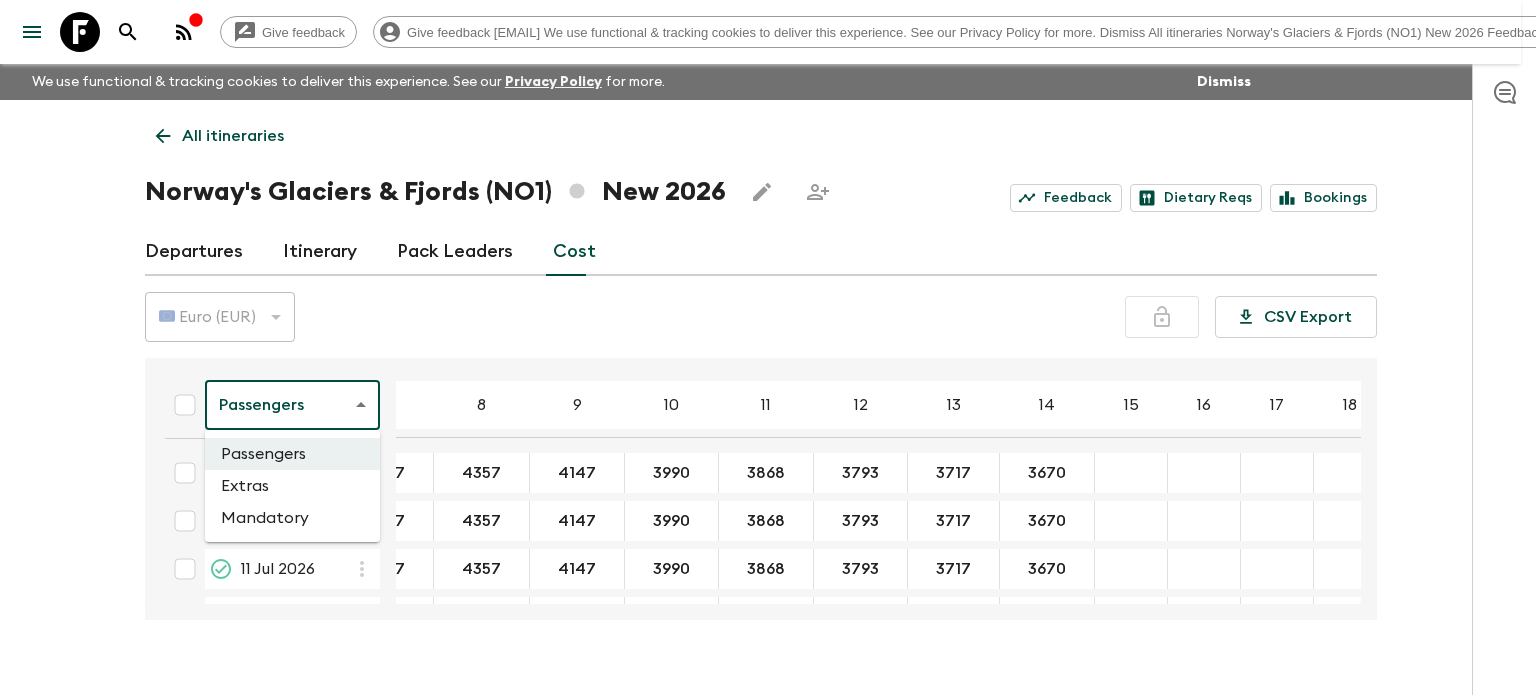 click on "Extras" at bounding box center [292, 486] 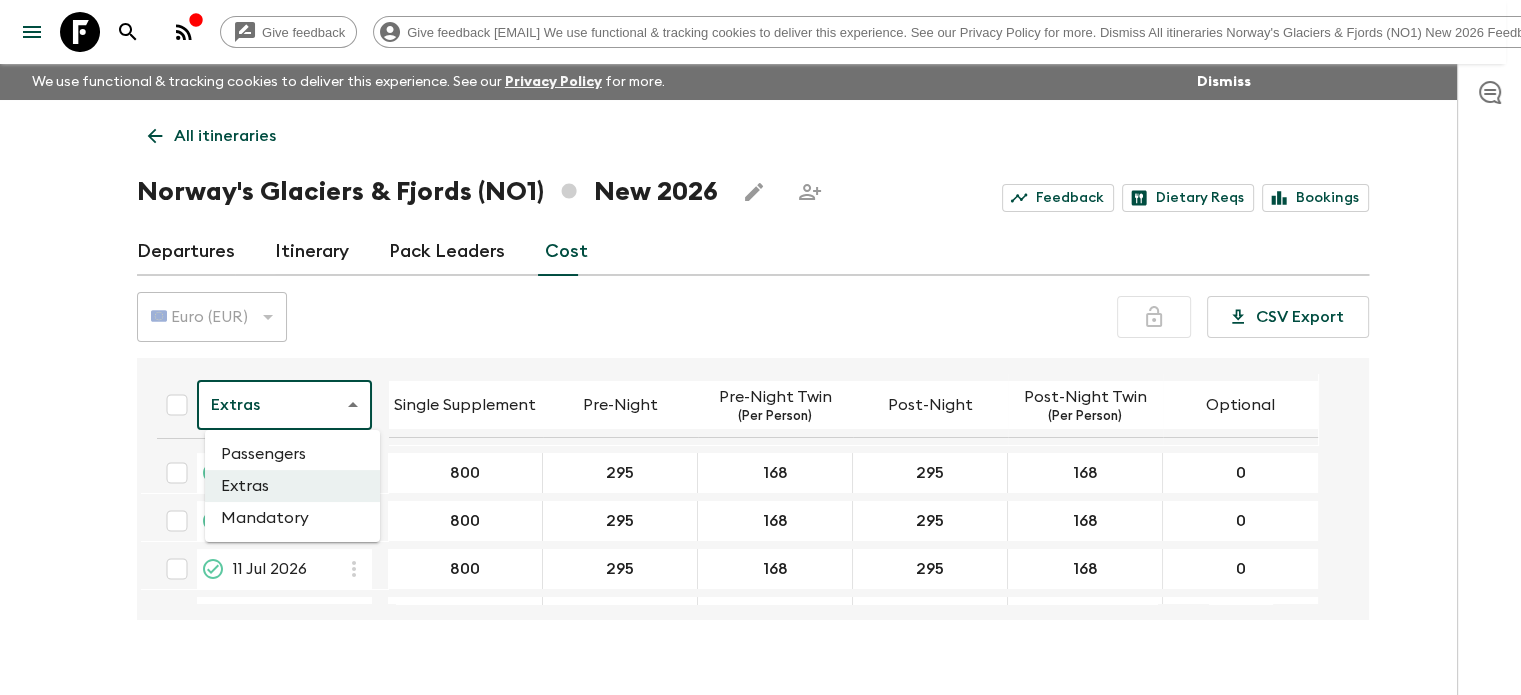 click on "Give feedback [EMAIL] We use functional & tracking cookies to deliver this experience. See our Privacy Policy for more. Dismiss All itineraries Norway's Glaciers & Fjords (NO1) New 2026 Feedback Dietary Reqs Bookings Departures Itinerary Pack Leaders Cost 🇪🇺 Euro (EUR) EUR ​ CSV Export Extras extrasCost ​ Single Supplement Pre-Night Pre-Night Twin (Per Person) Post-Night Post-Night Twin (Per Person) Optional 23 May 2026 800 ​ 295 ​ 168 ​ 295 ​ 168 ​ 0 27 Jun 2026 800 295 168 295 168 0 11 Jul 2026 800 295 168 295 168 0 22 Aug 2026 800 295 168 295 168 0 29 Aug 2026 800 295 168 295 168 0 12 Sep 2026 800 295 168 295 168 0 19 Sep 2026 800 295 168 295 168 0 Guides & Tutorials Privacy Policy
23 May 2026; Post-Night Twin Passengers Extras Mandatory" at bounding box center [760, 365] 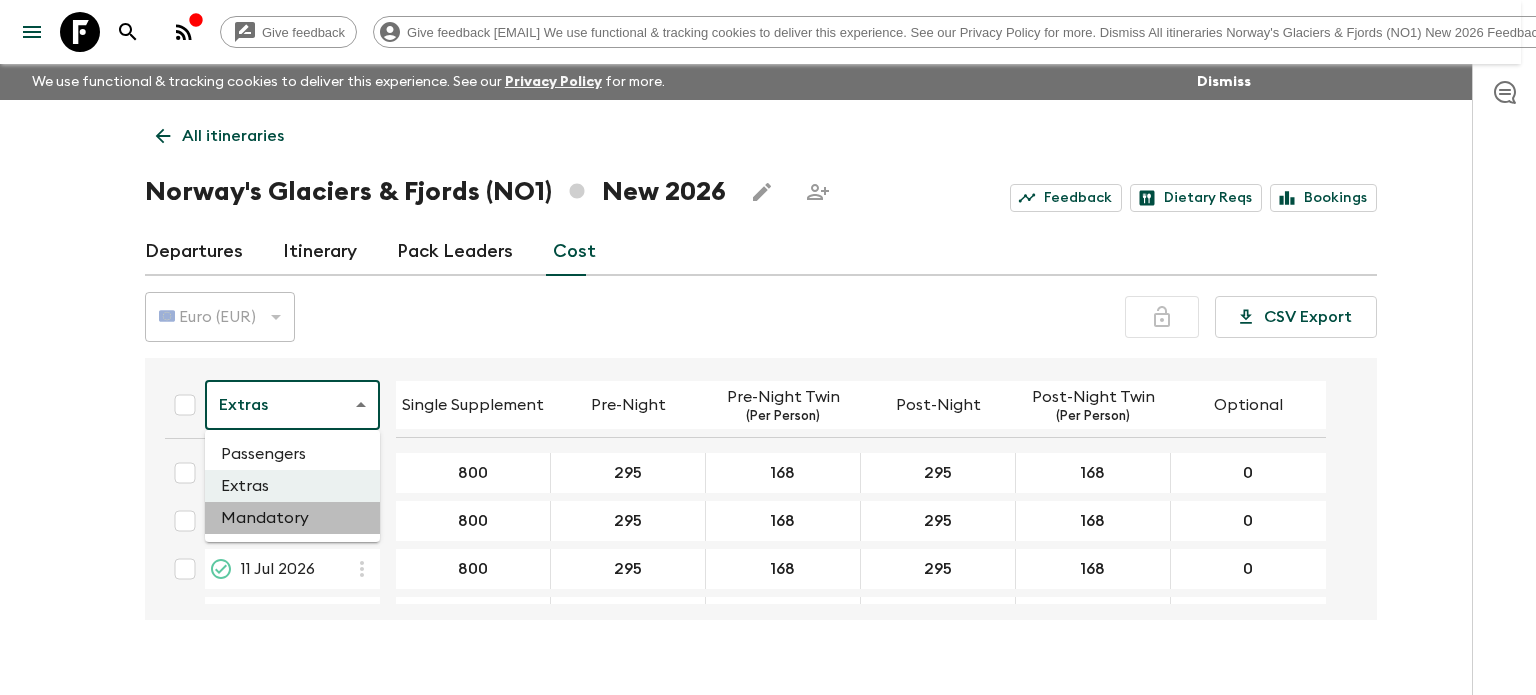 click on "Mandatory" at bounding box center (292, 518) 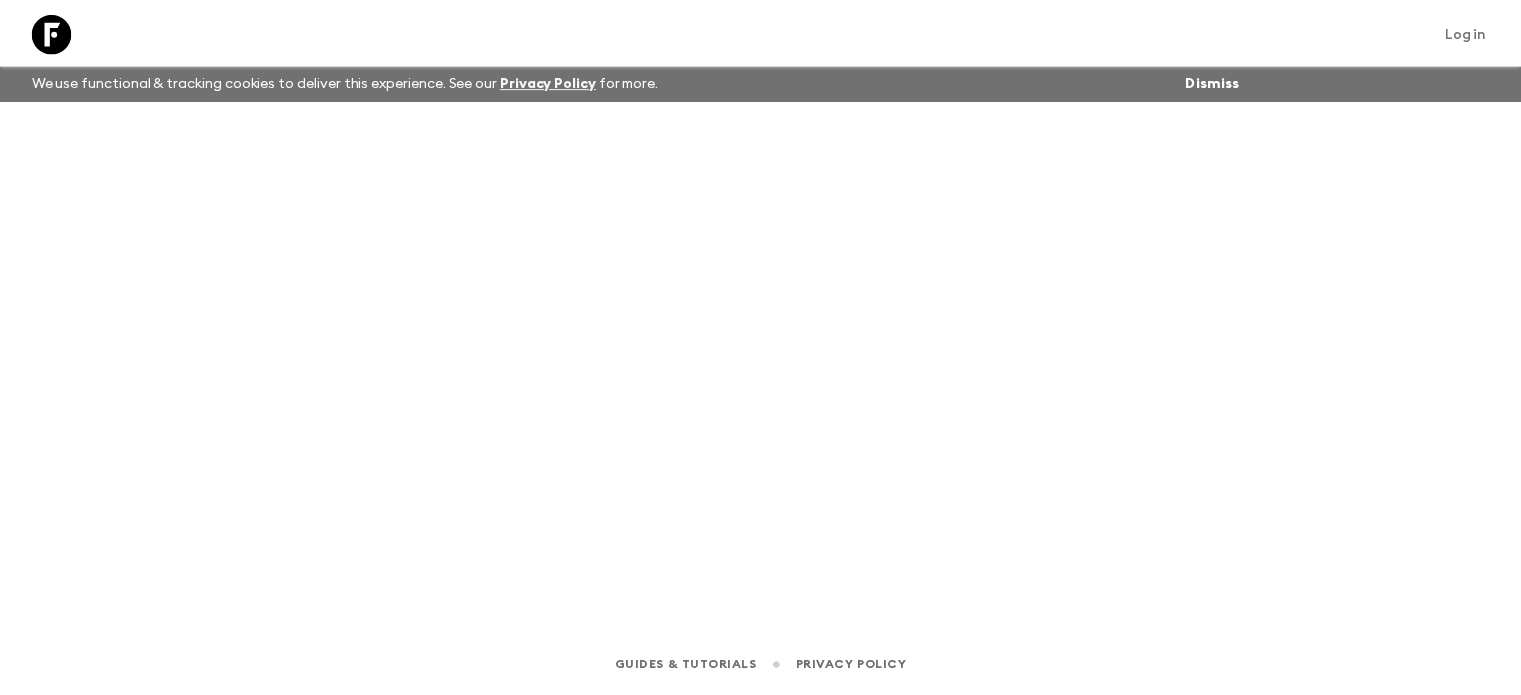 scroll, scrollTop: 0, scrollLeft: 0, axis: both 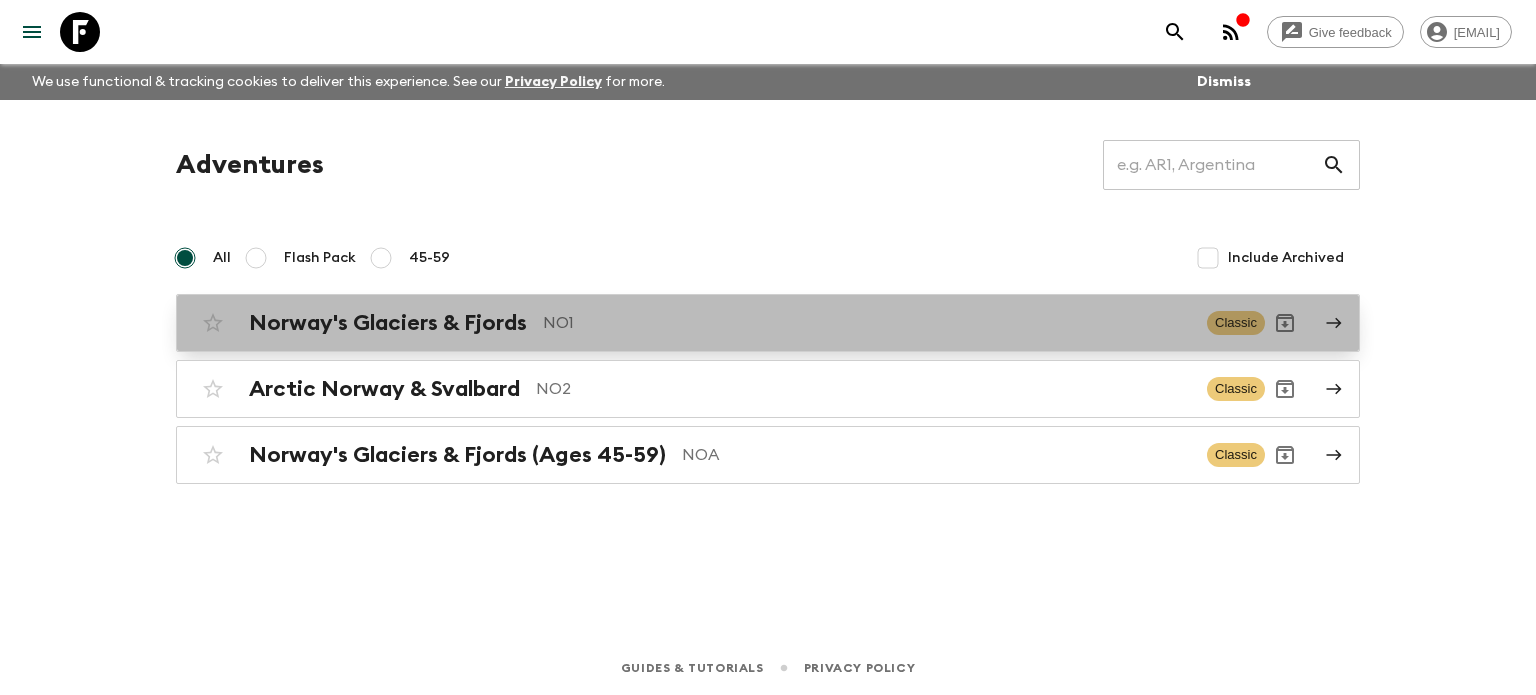click on "NO1" at bounding box center [867, 323] 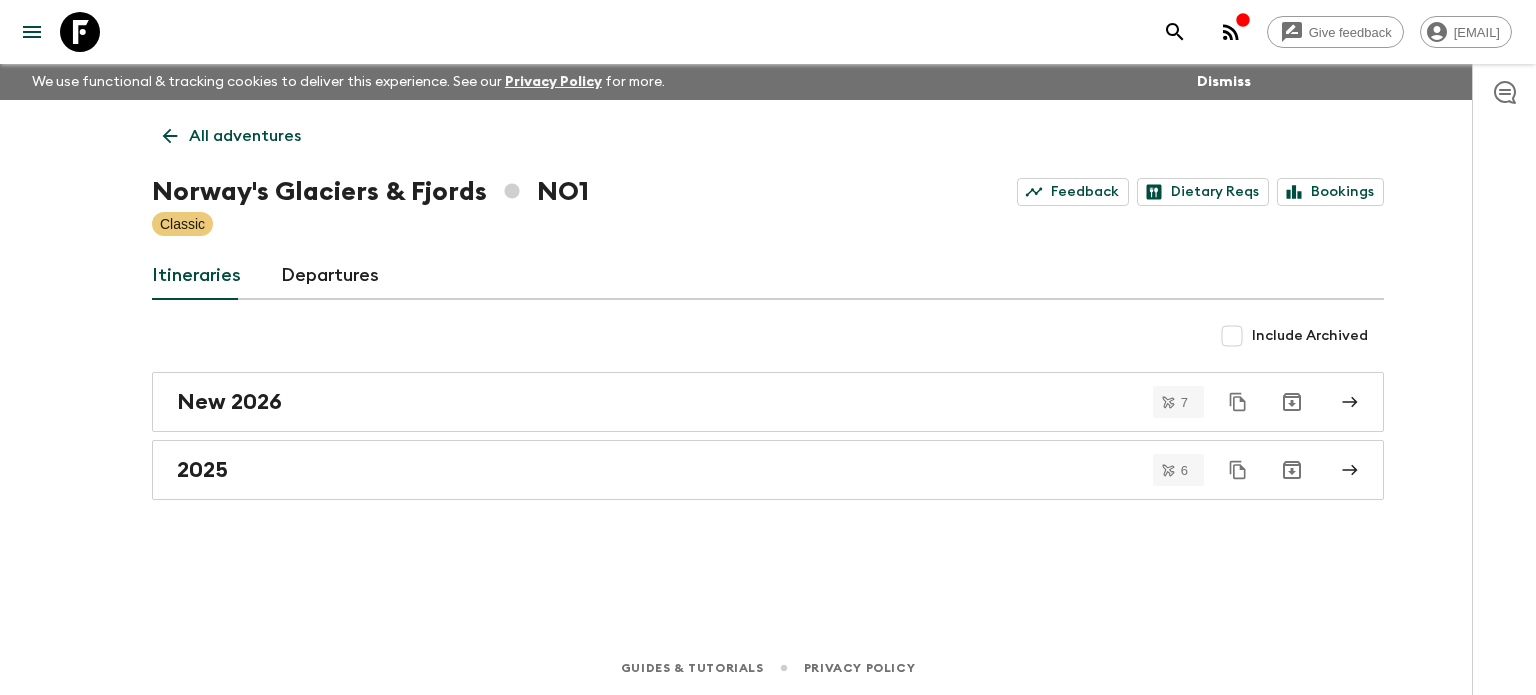 click 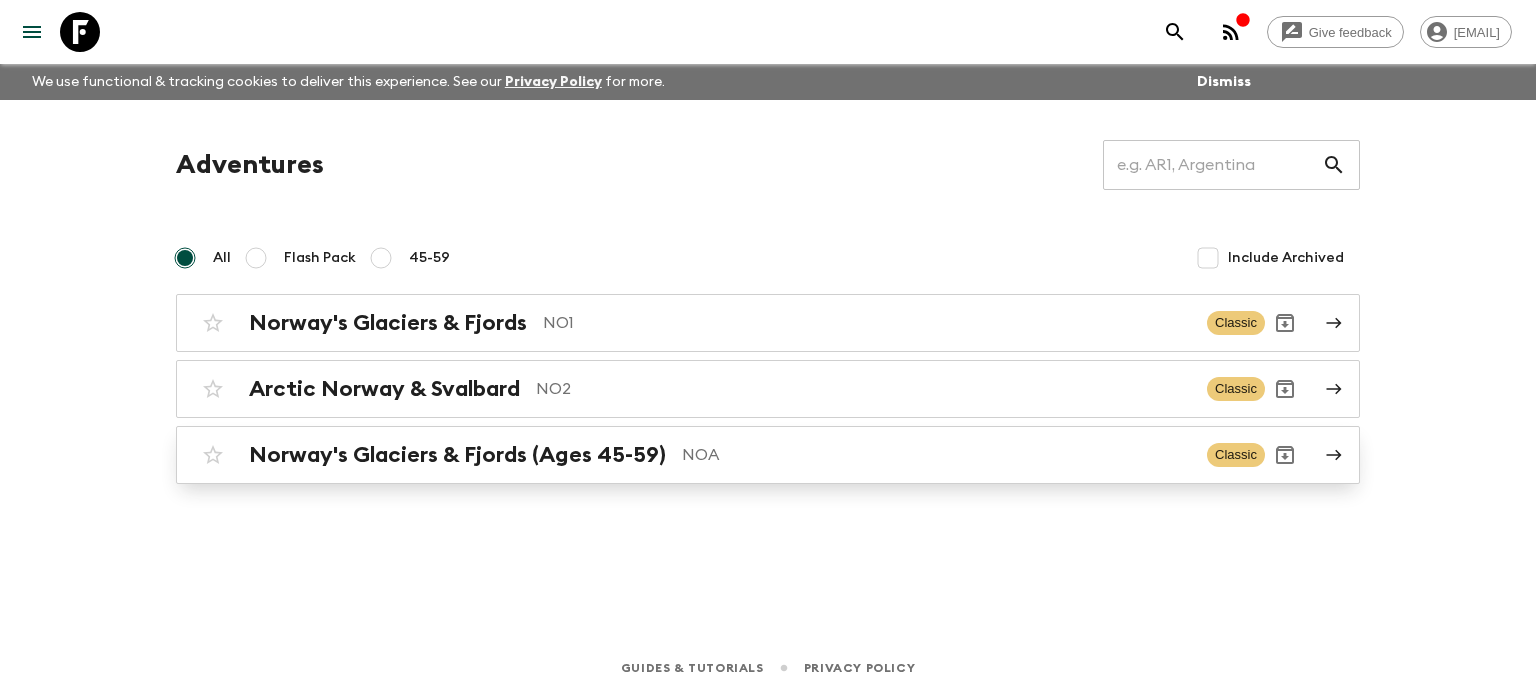 click on "Norway's Glaciers & Fjords (Ages 45-59)" at bounding box center (457, 455) 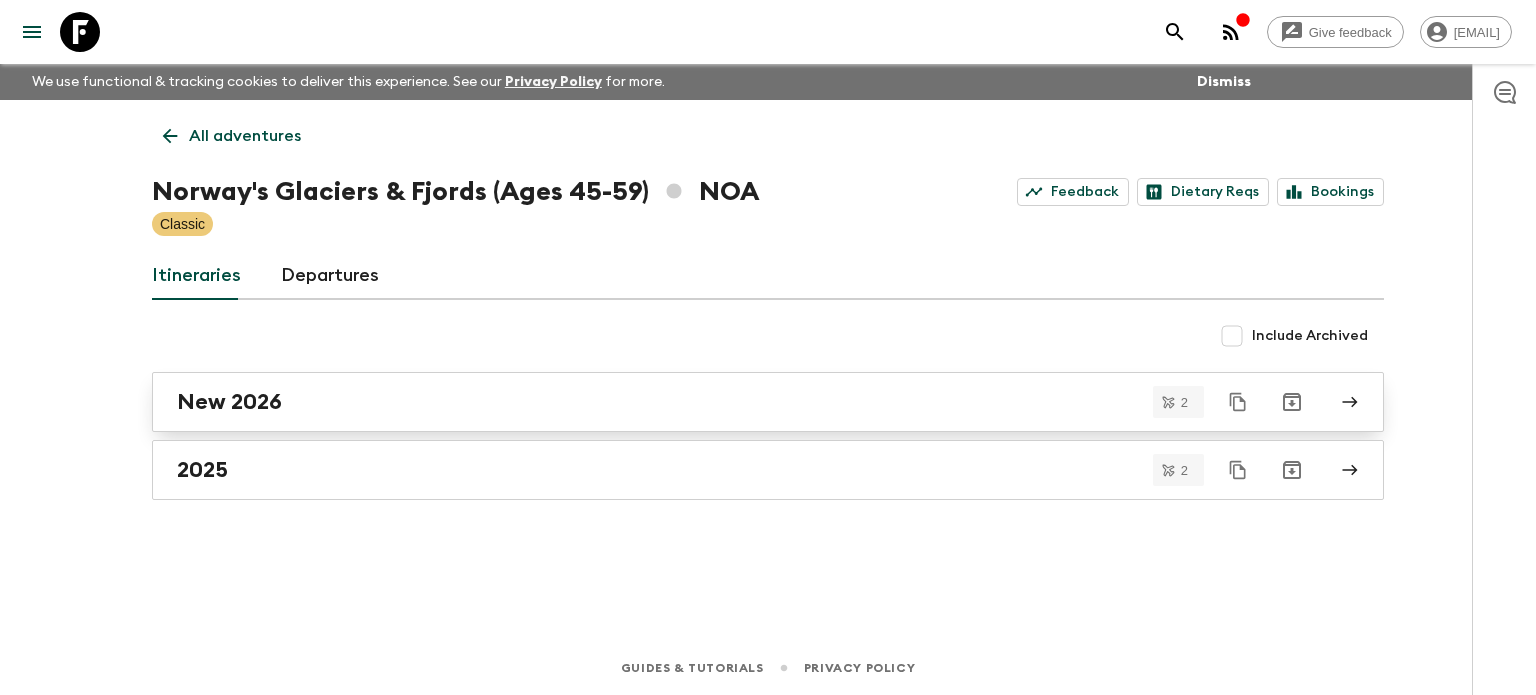 click on "New 2026" at bounding box center [749, 402] 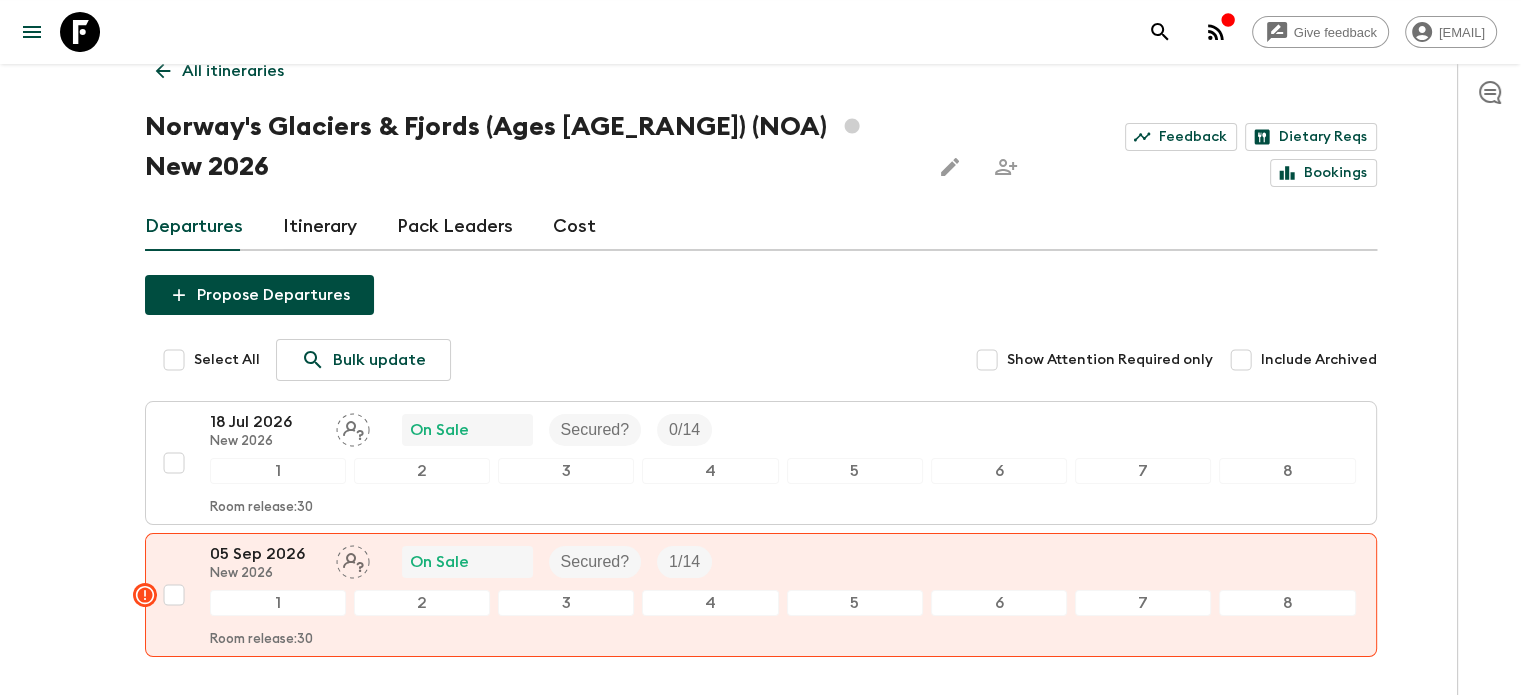 scroll, scrollTop: 100, scrollLeft: 0, axis: vertical 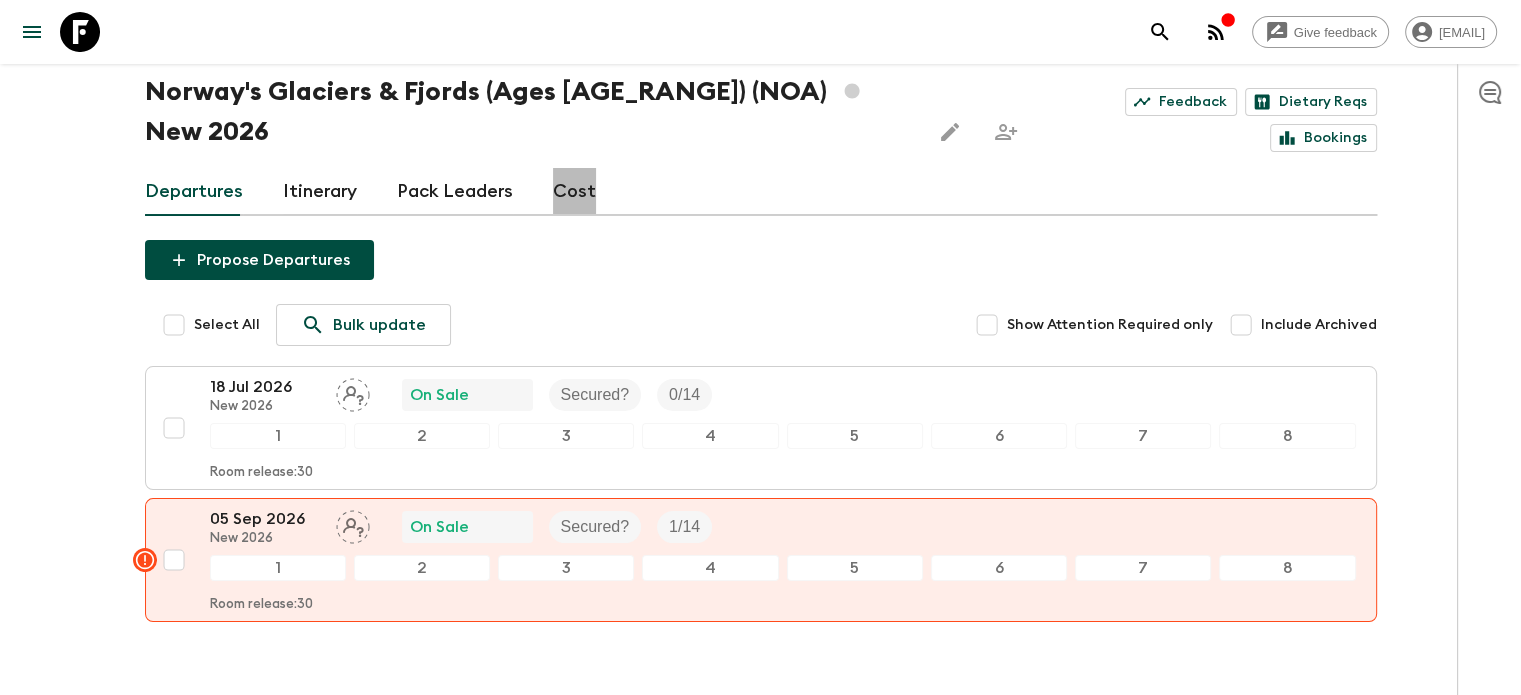 click on "Cost" at bounding box center [574, 192] 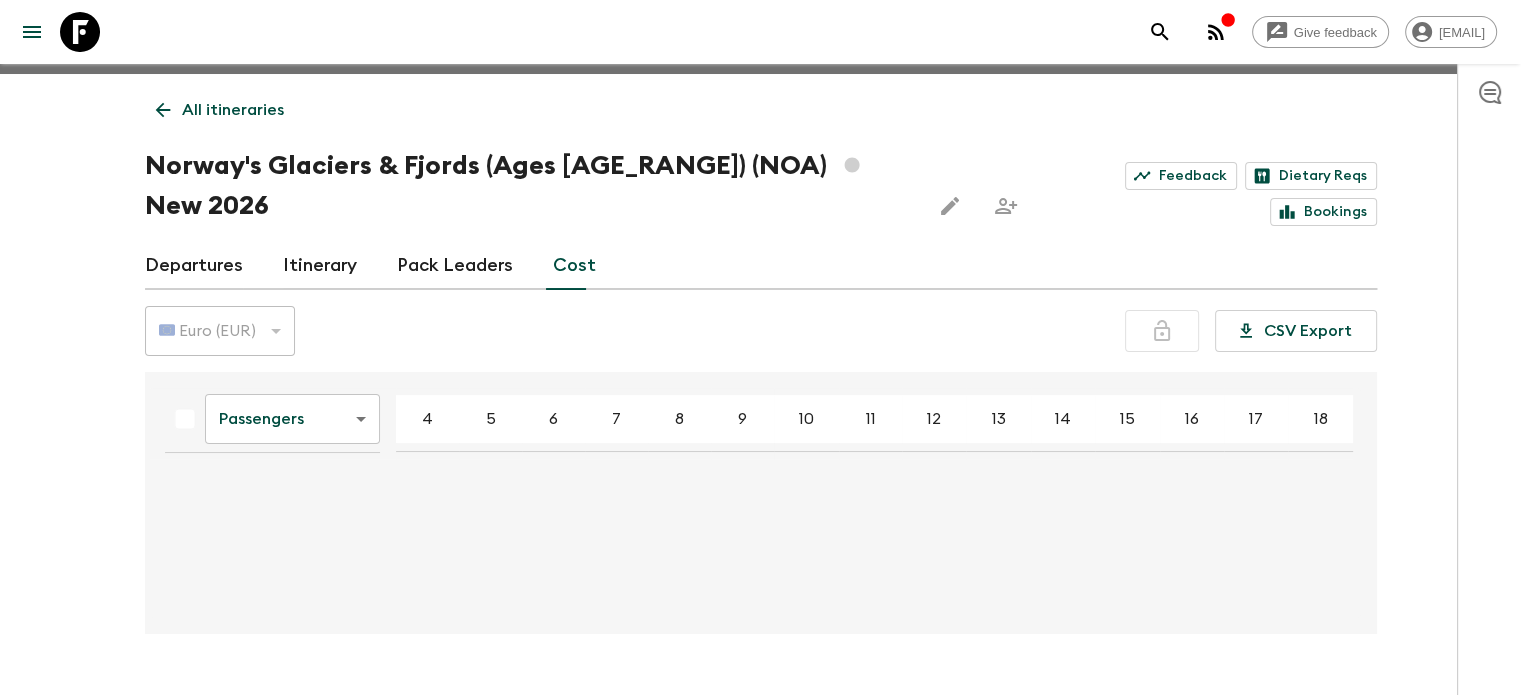 scroll, scrollTop: 35, scrollLeft: 0, axis: vertical 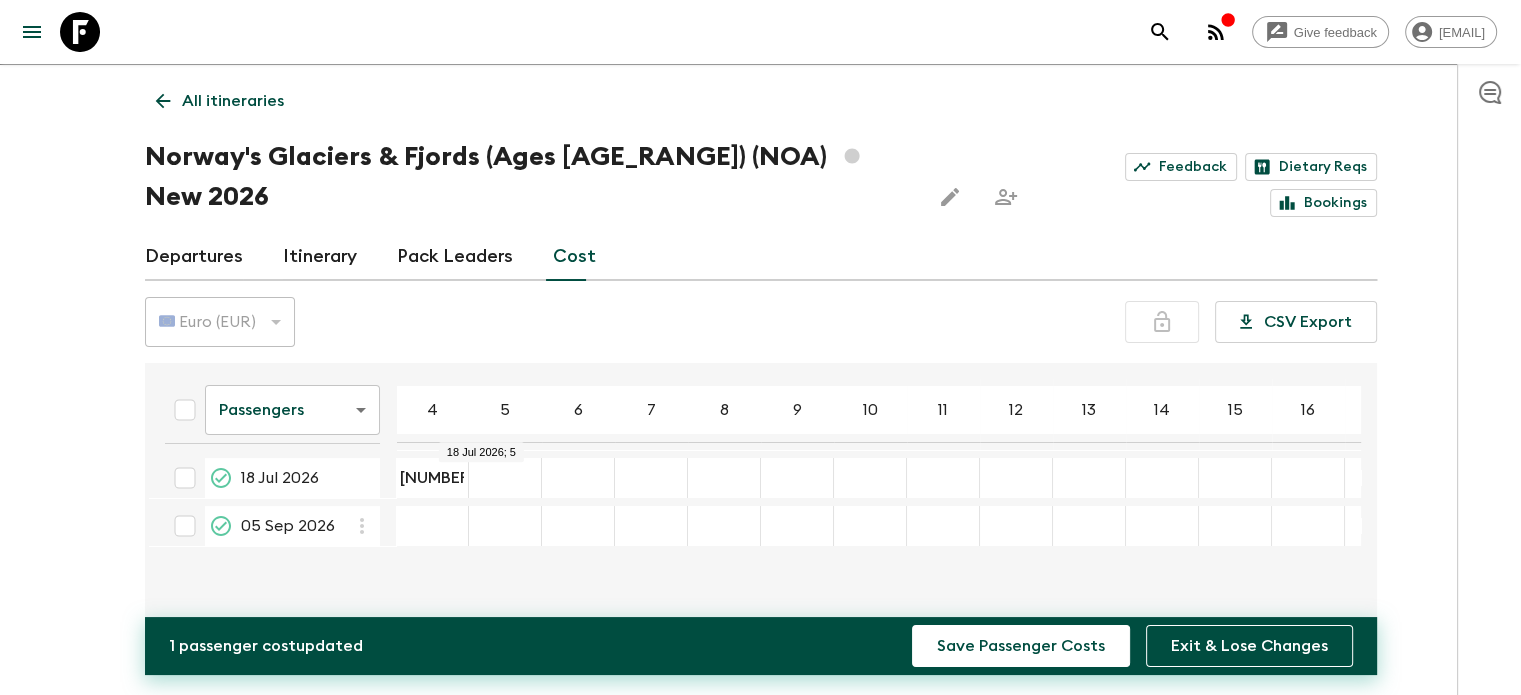 type on "5103" 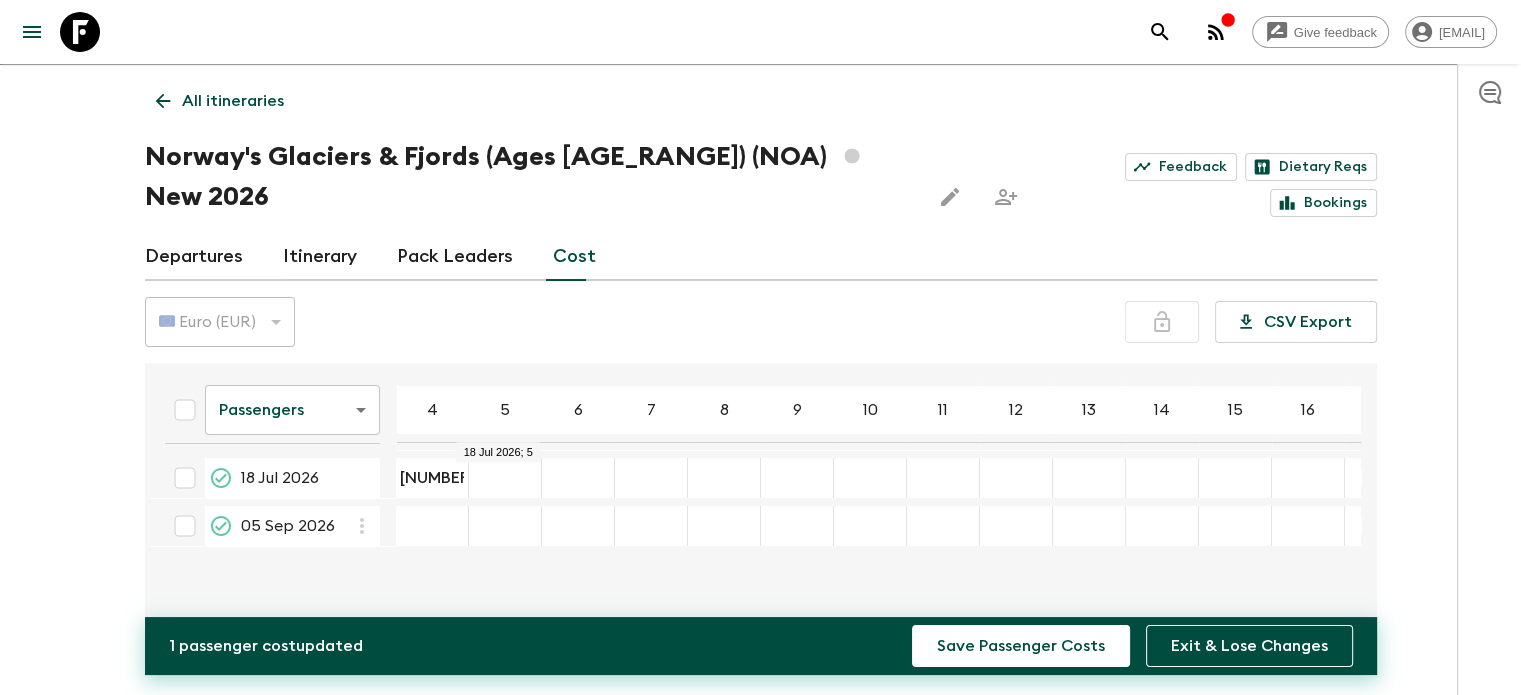 click at bounding box center (505, 478) 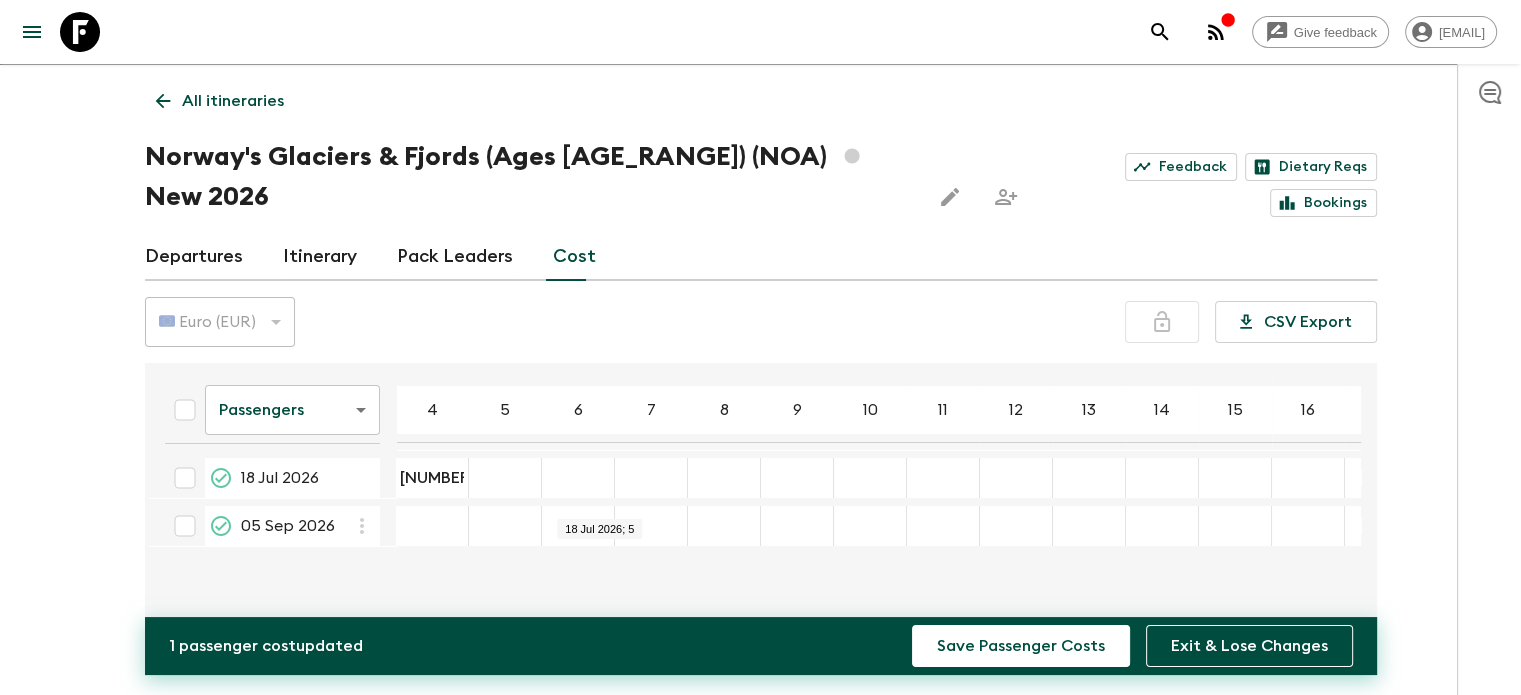 paste on "4986" 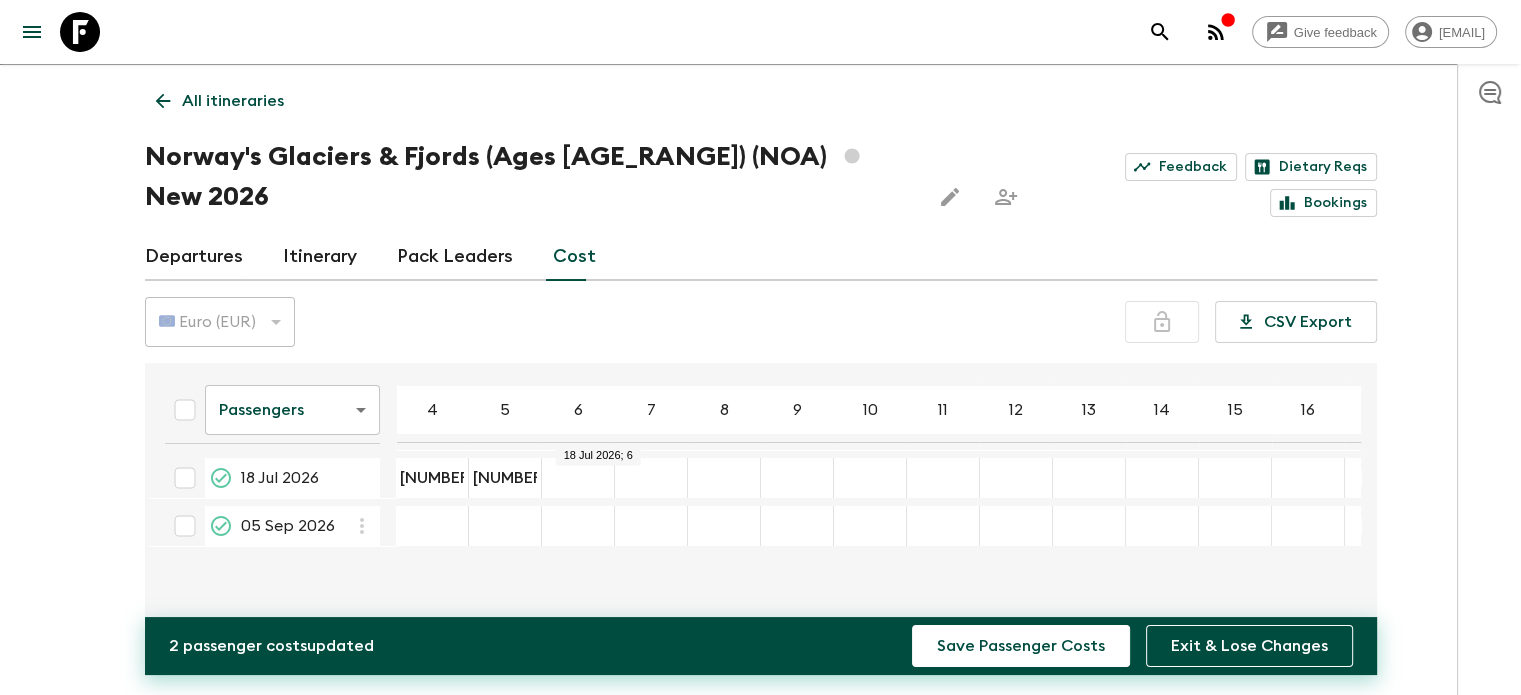 type on "4777" 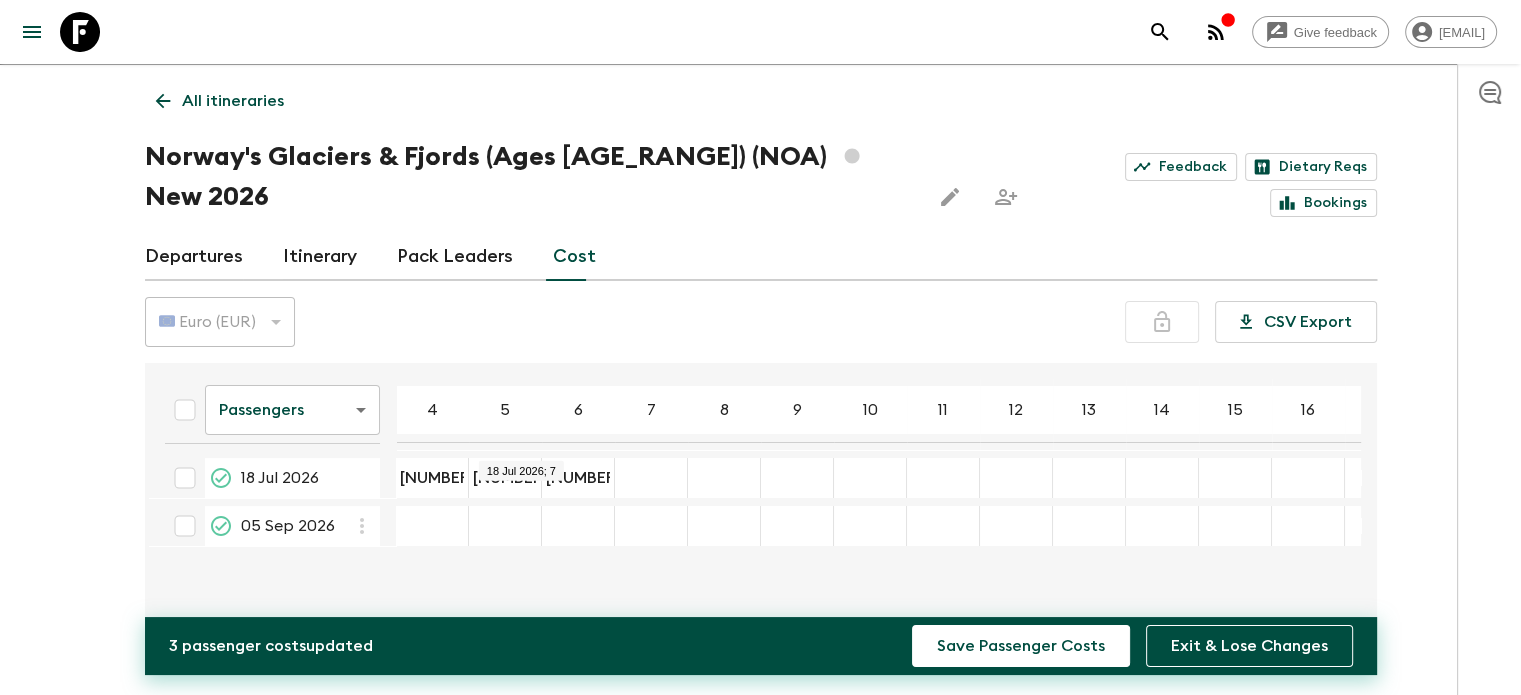 paste on "4567" 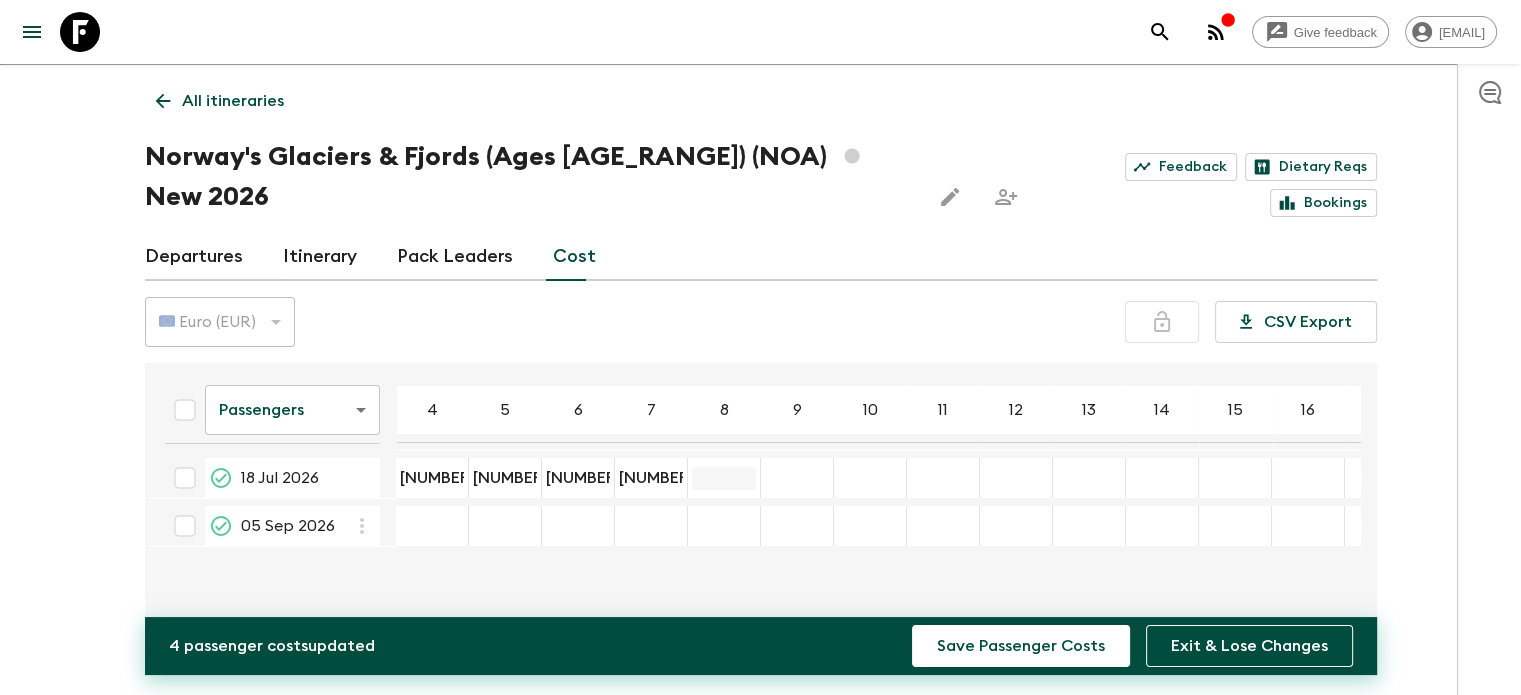 paste on "4357" 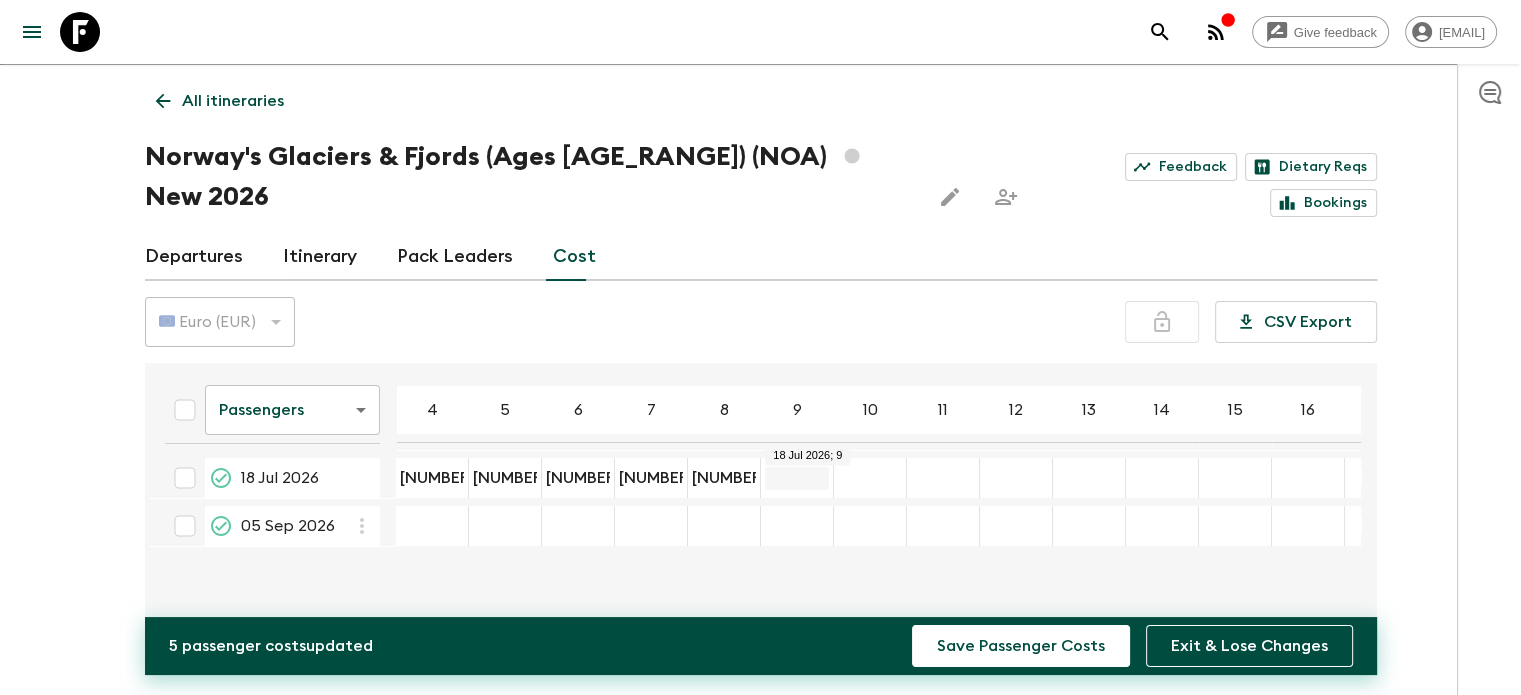 type on "4147" 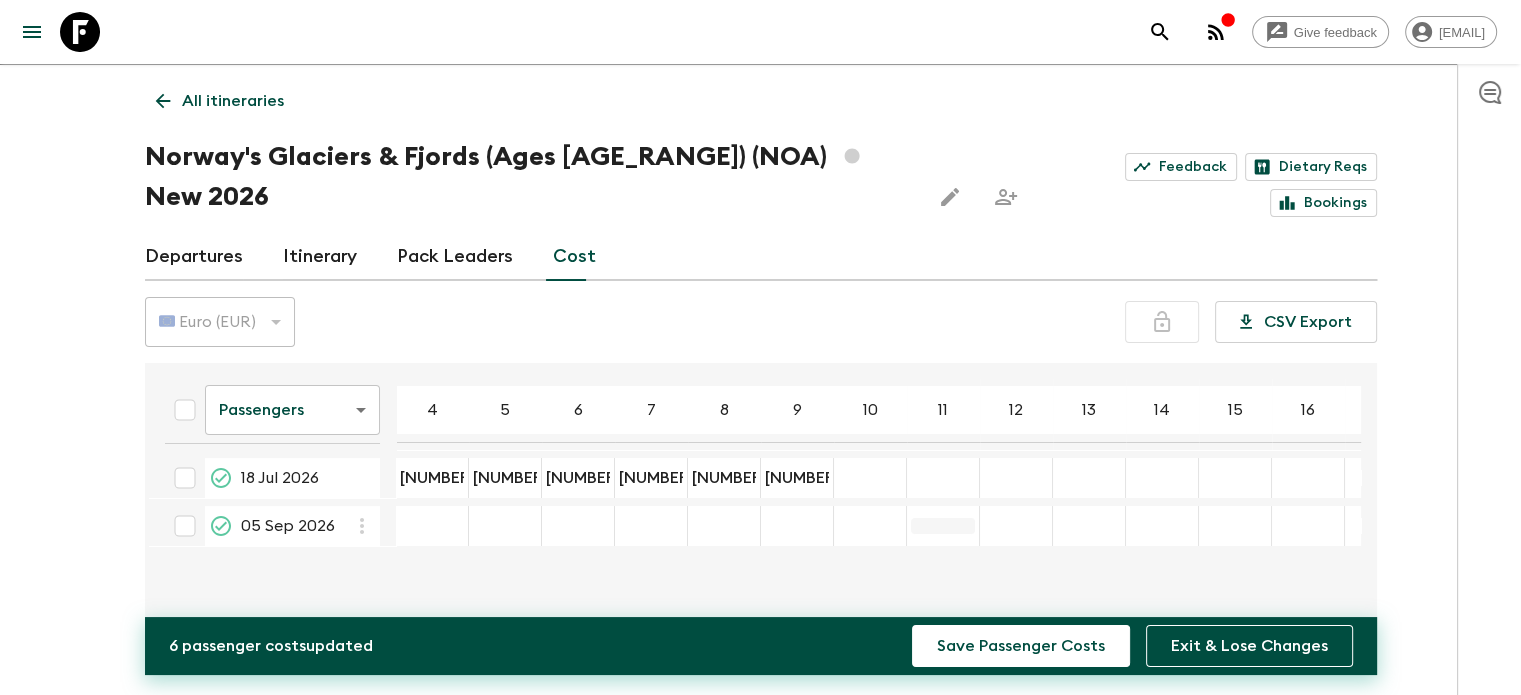 paste on "3990" 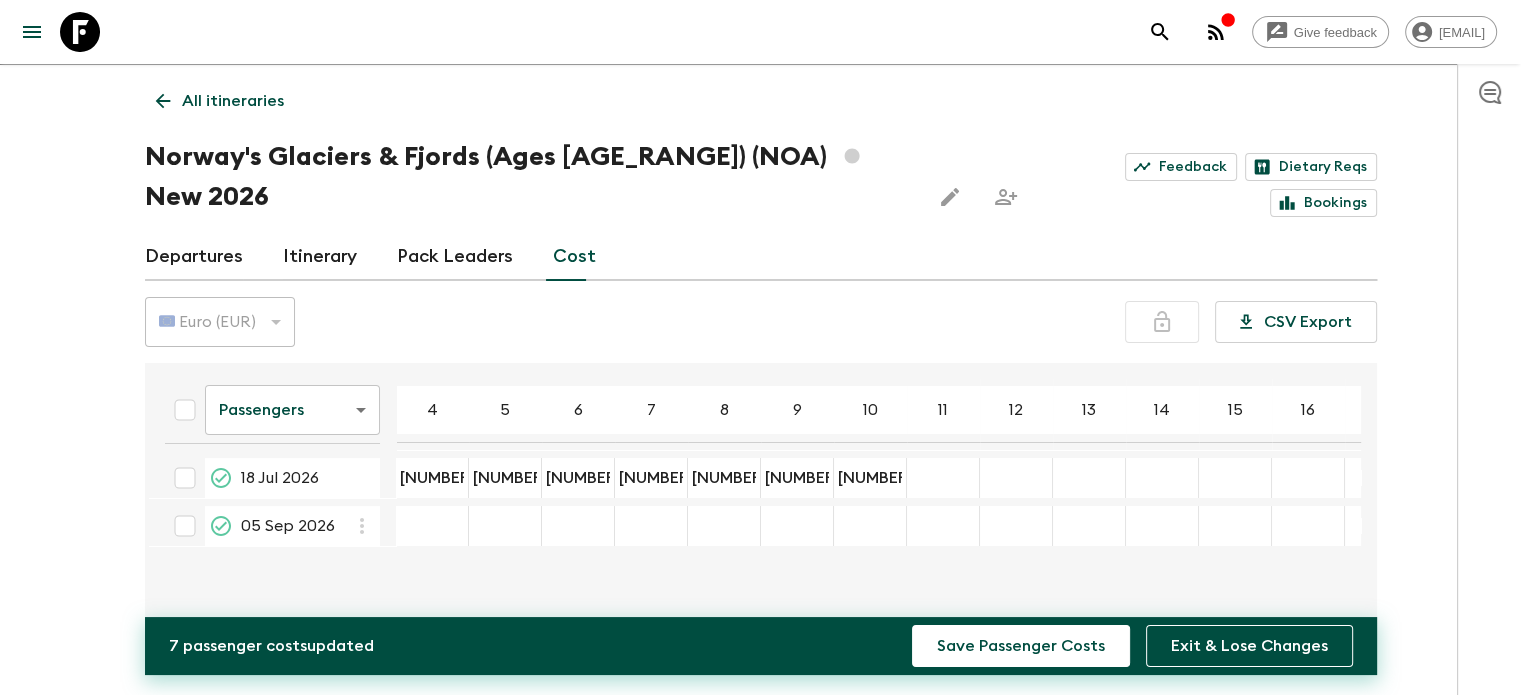 click at bounding box center (943, 478) 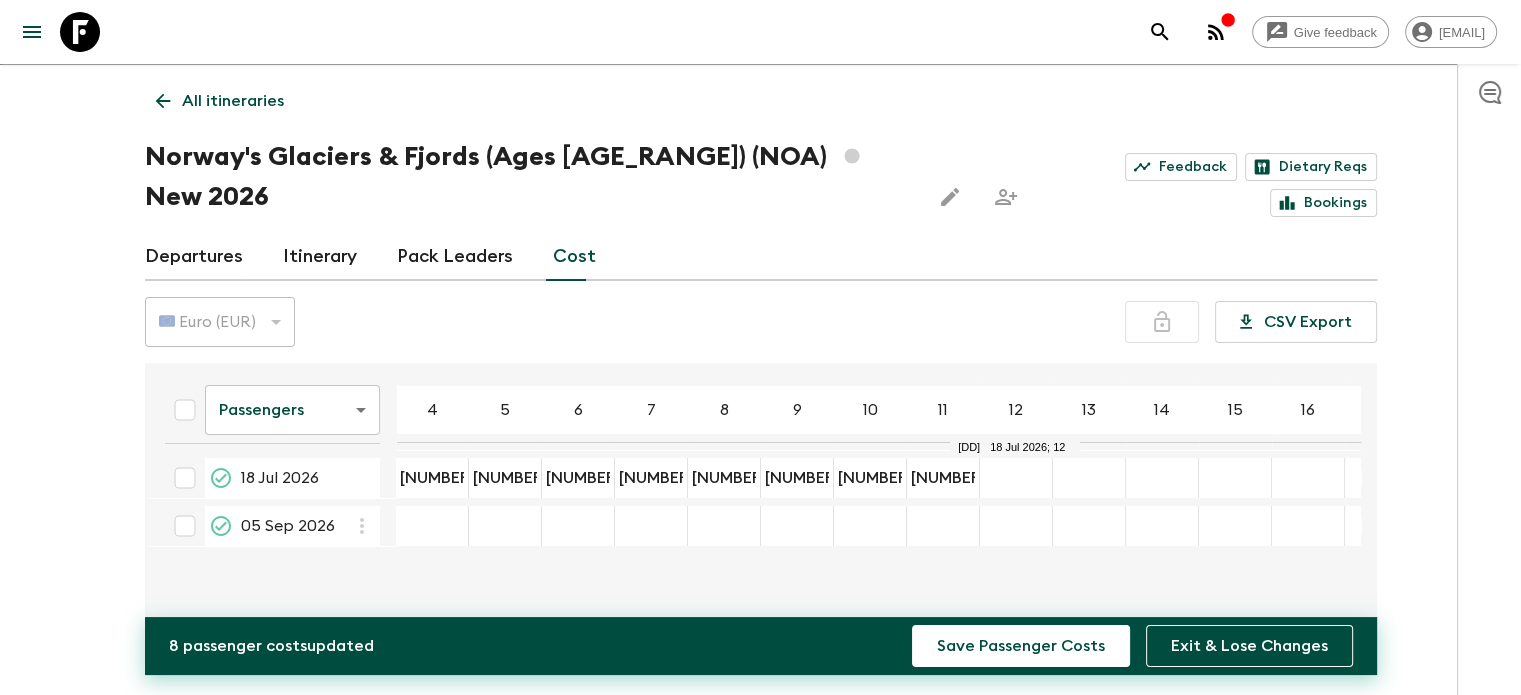click at bounding box center (1016, 478) 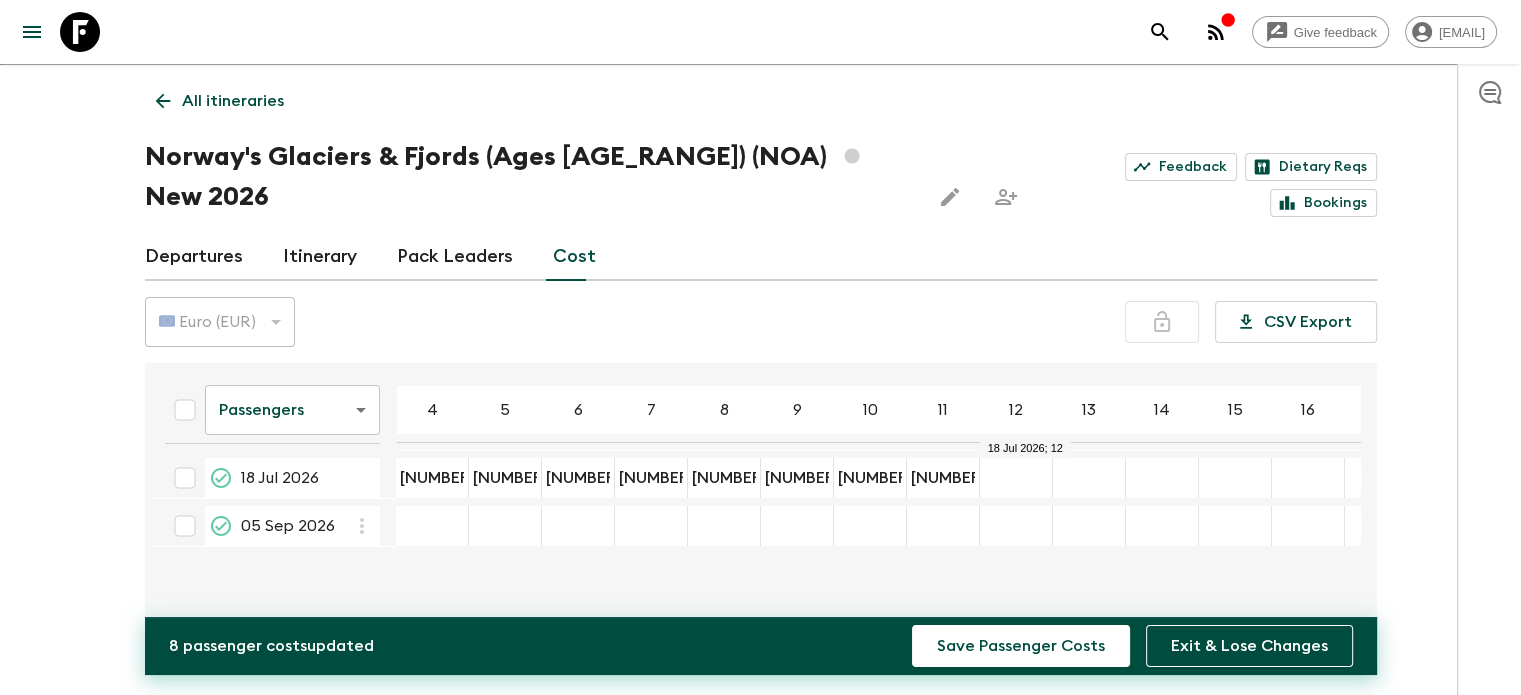 click at bounding box center [1016, 478] 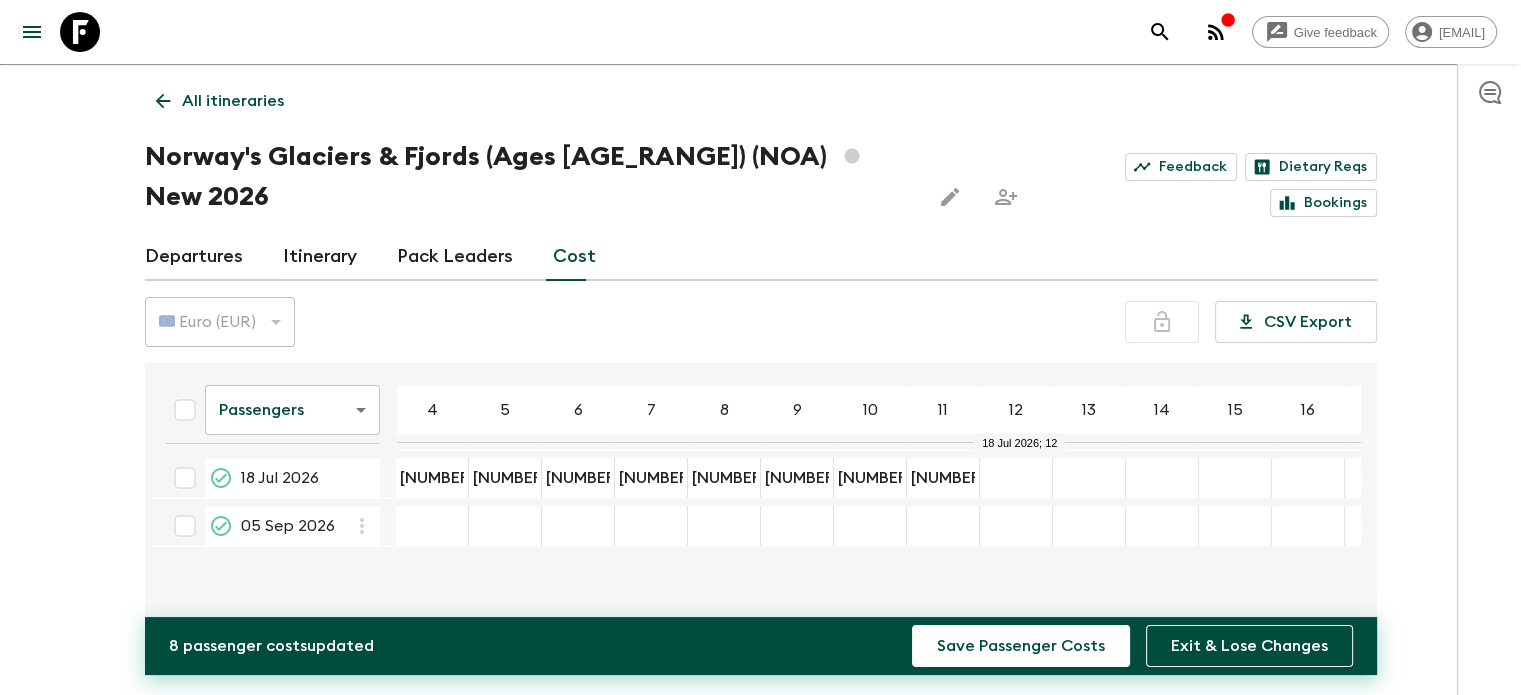 paste on "3793" 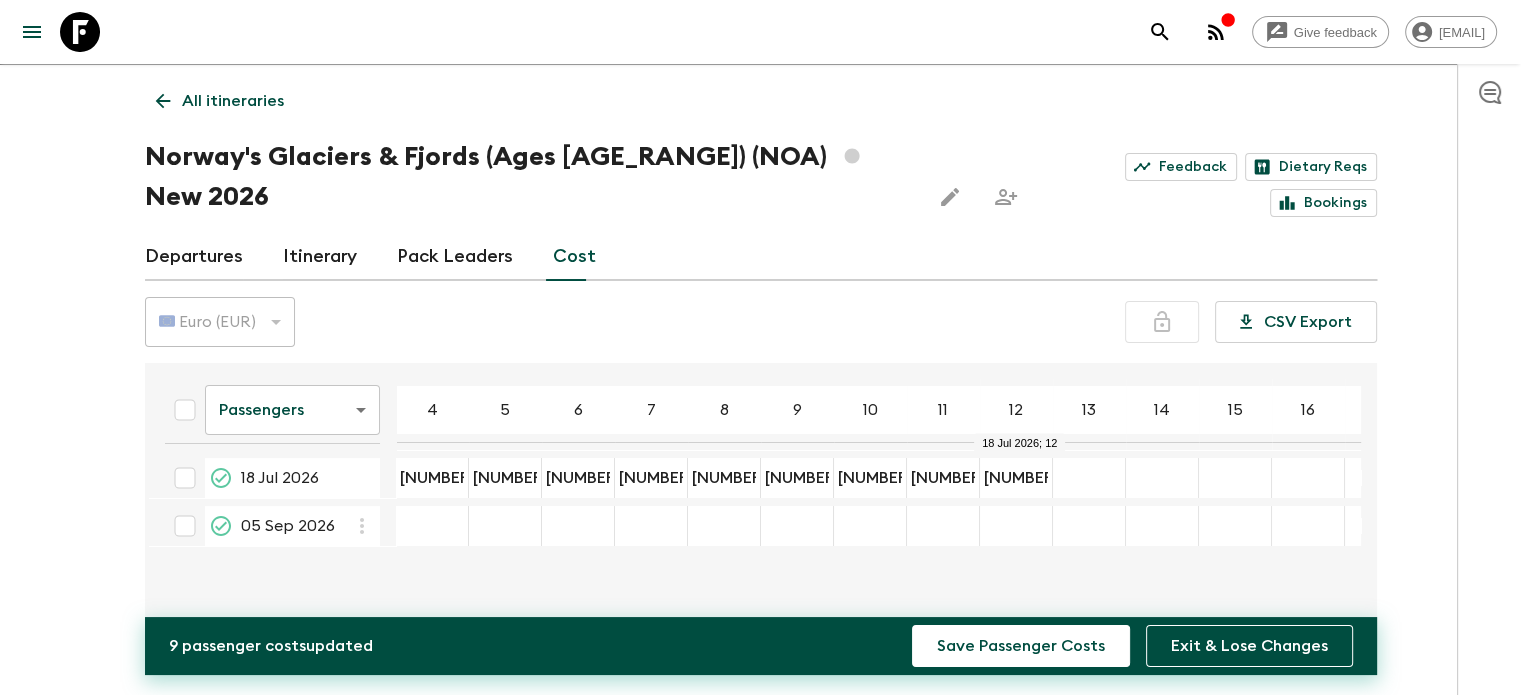 type on "3793" 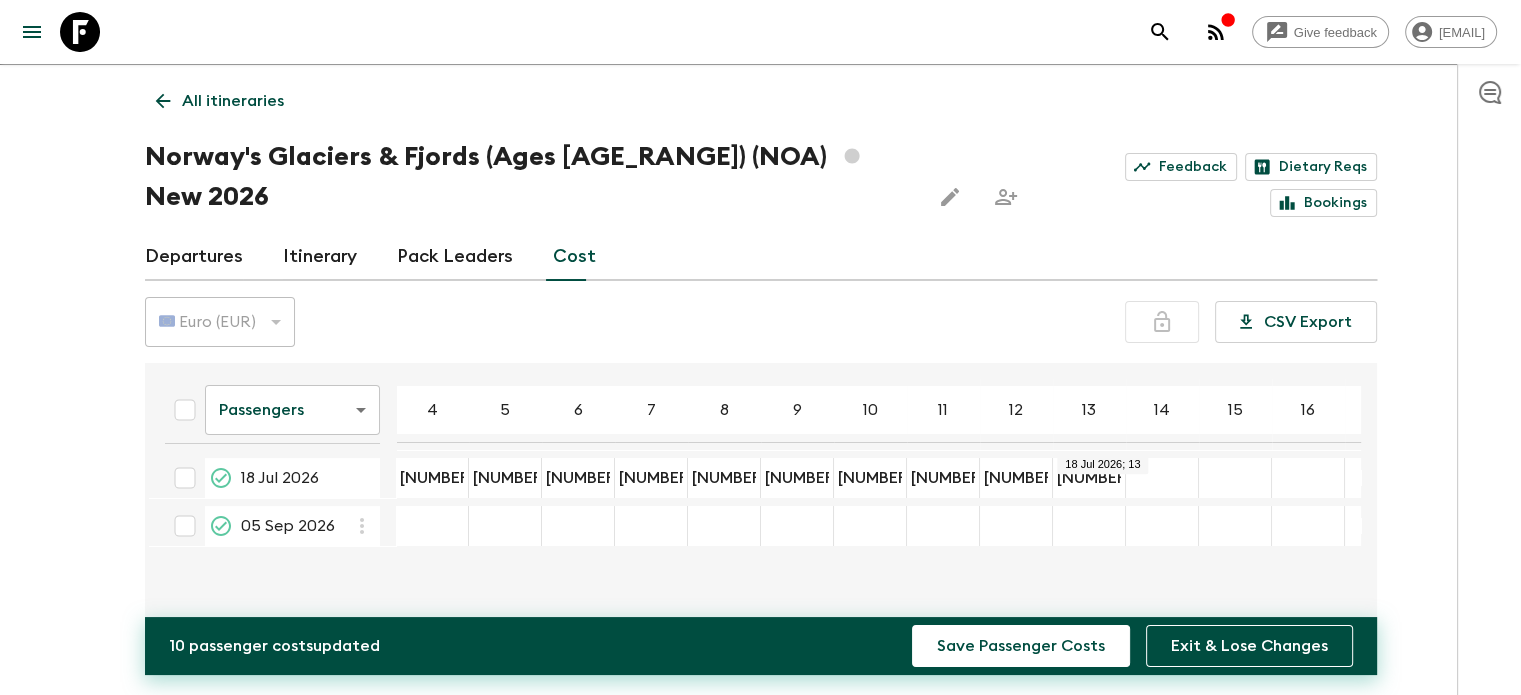type on "3717" 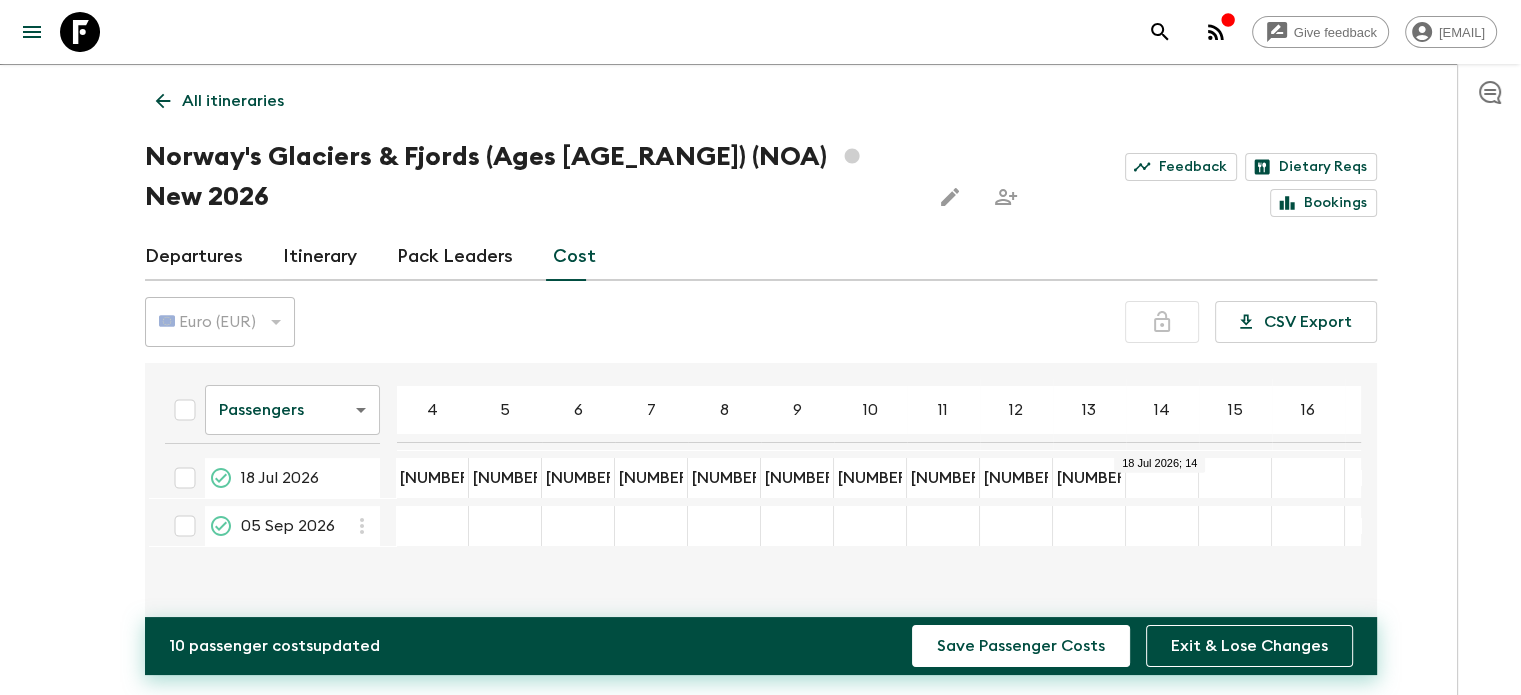 paste on "3670" 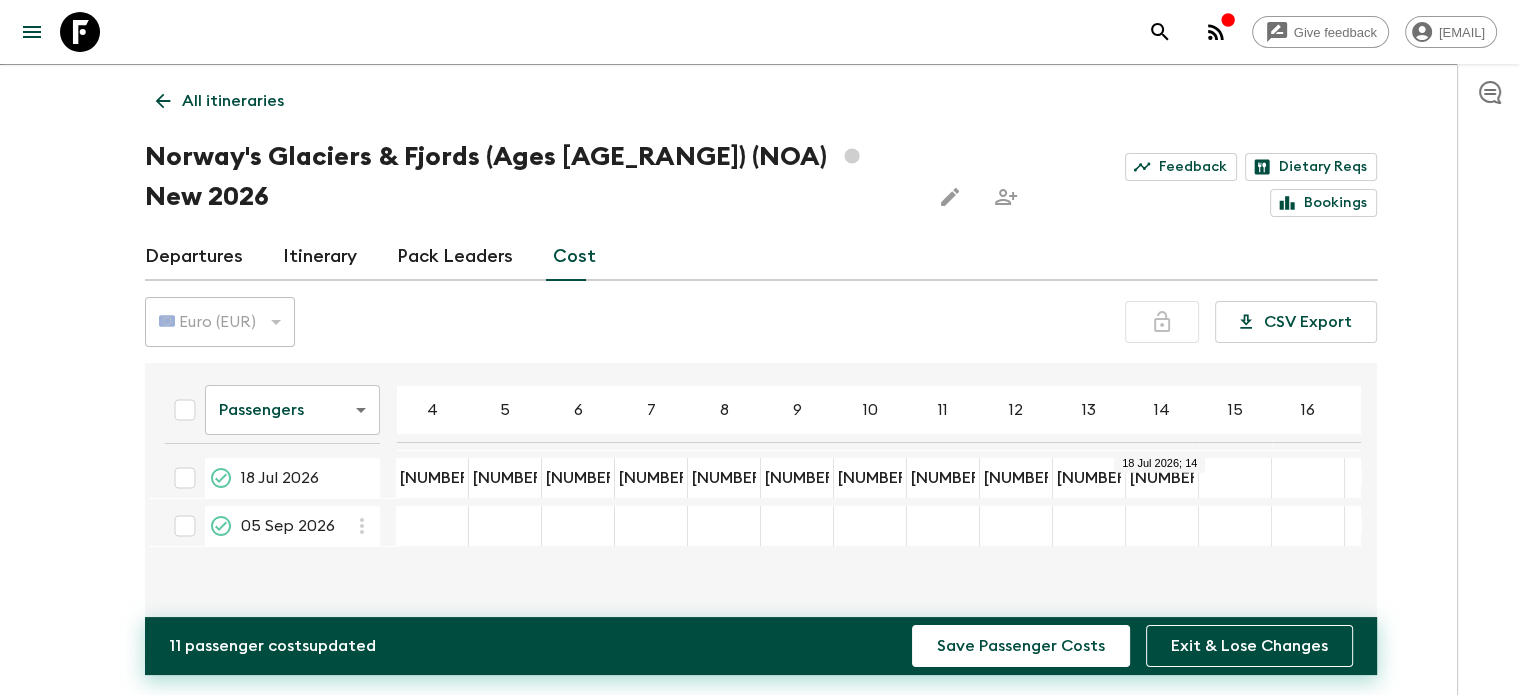 click 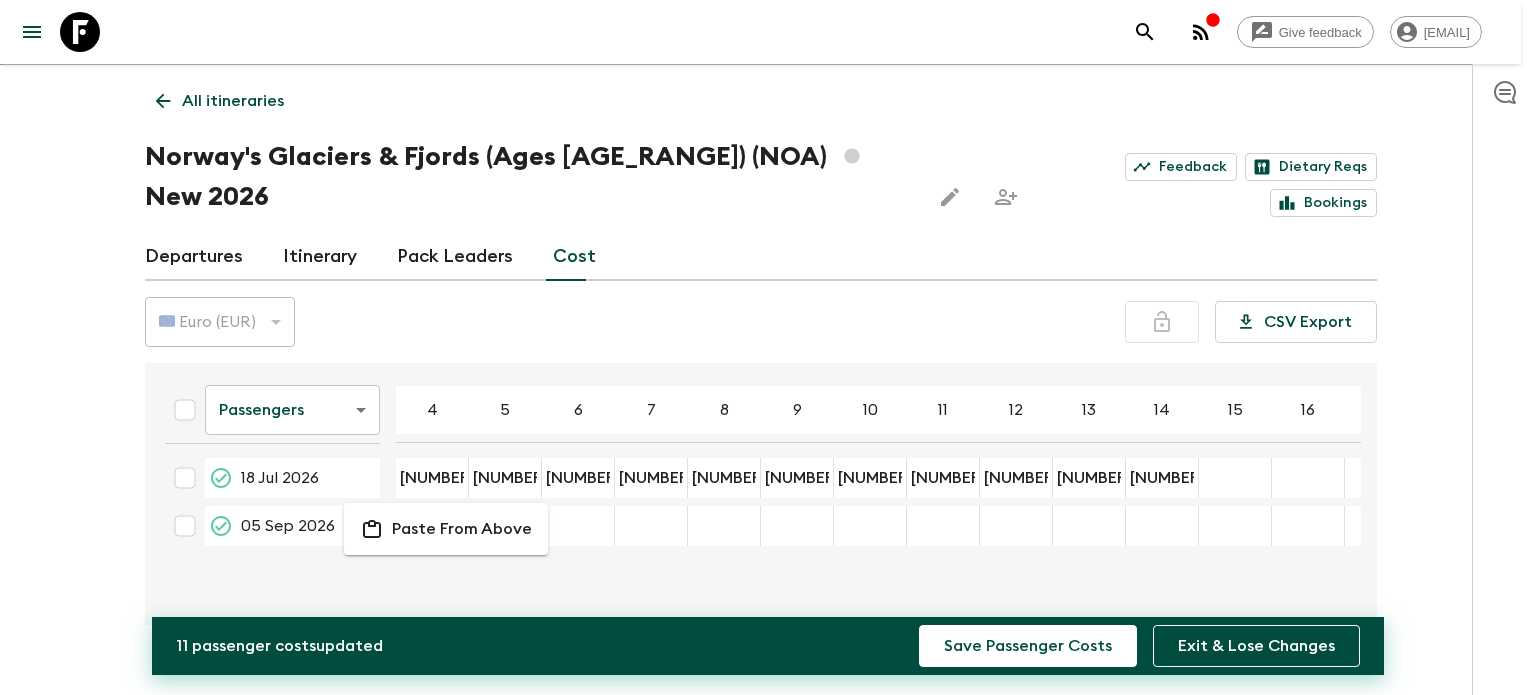 click on "Paste From Above" at bounding box center [462, 529] 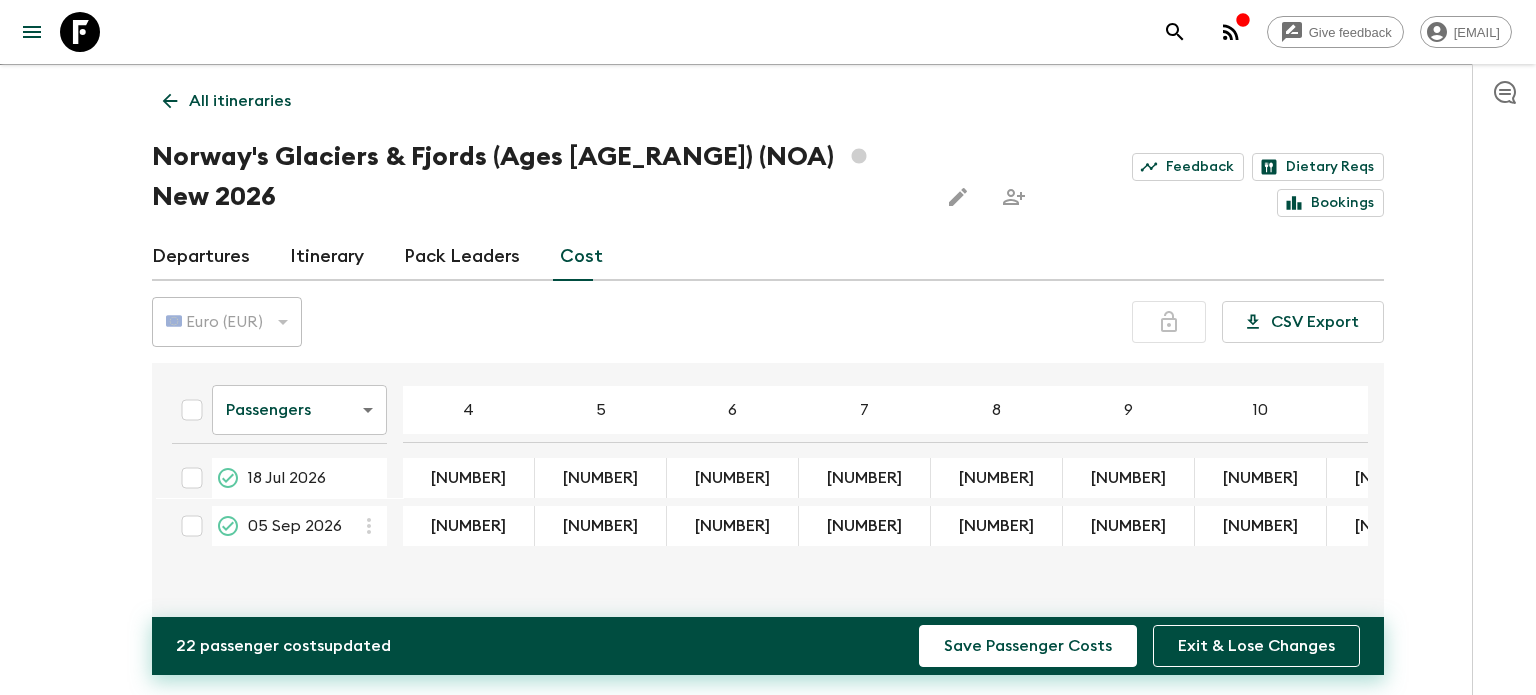 click on "Give feedback arturs@easytravel.eu We use functional & tracking cookies to deliver this experience. See our Privacy Policy for more. Dismiss All itineraries Norway's Glaciers & Fjords (Ages 45-59) (NOA) New 2026  Feedback Dietary Reqs Bookings Departures Itinerary Pack Leaders Cost 🇪🇺 Euro (EUR) EUR ​ CSV Export Passengers passengersCost ​ 4 5 6 7 8 9 10 11 12 13 14 15 16 17 18 18 Jul 2026 5103 ​ 4986 ​ 4777 ​ 4567 ​ 4357 ​ 4147 ​ 3990 ​ 3868 ​ 3793 ​ 3717 ​ 3670 ​ 05 Sep 2026 5103 4986 4777 4567 4357 4147 3990 3868 3793 3717 3670 22   passenger cost s  updated Save Passenger Costs Exit & Lose Changes Guides & Tutorials Privacy Policy" at bounding box center (768, 350) 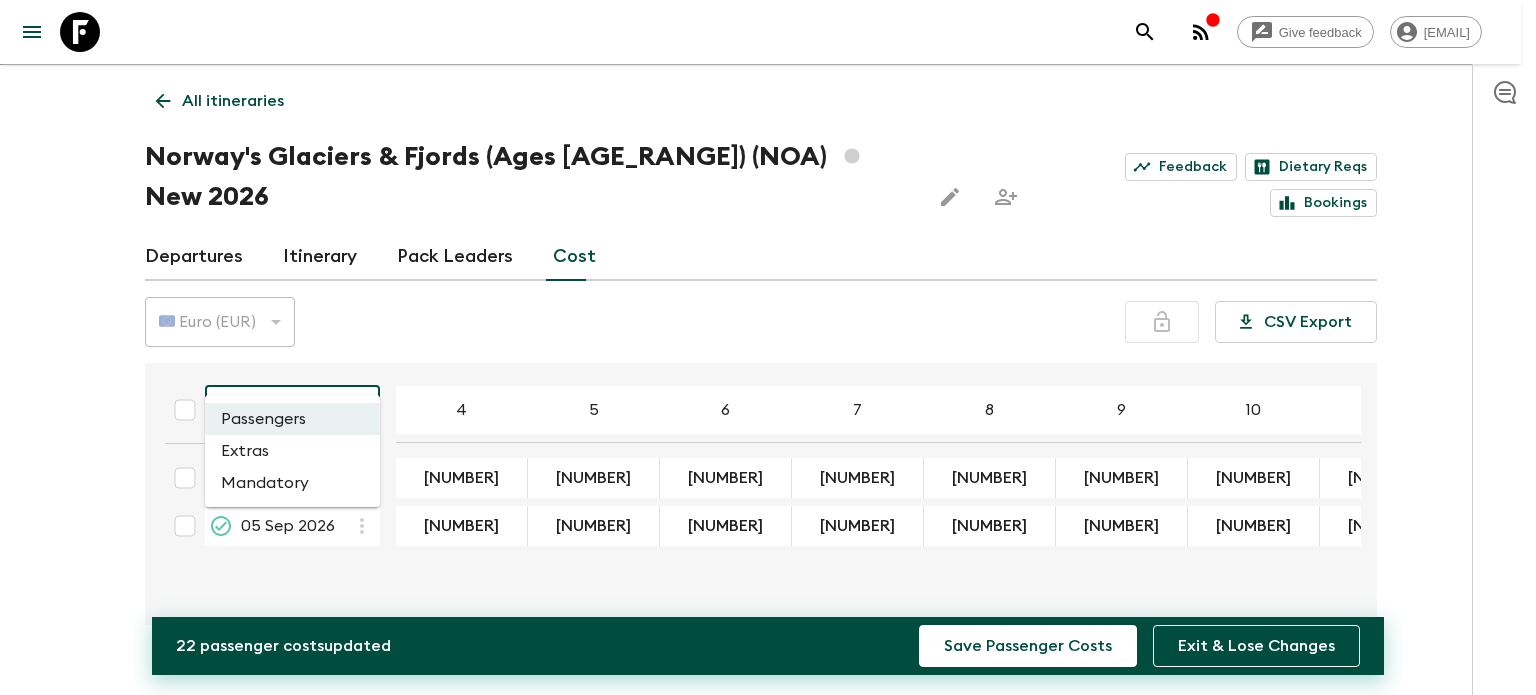 click at bounding box center (768, 347) 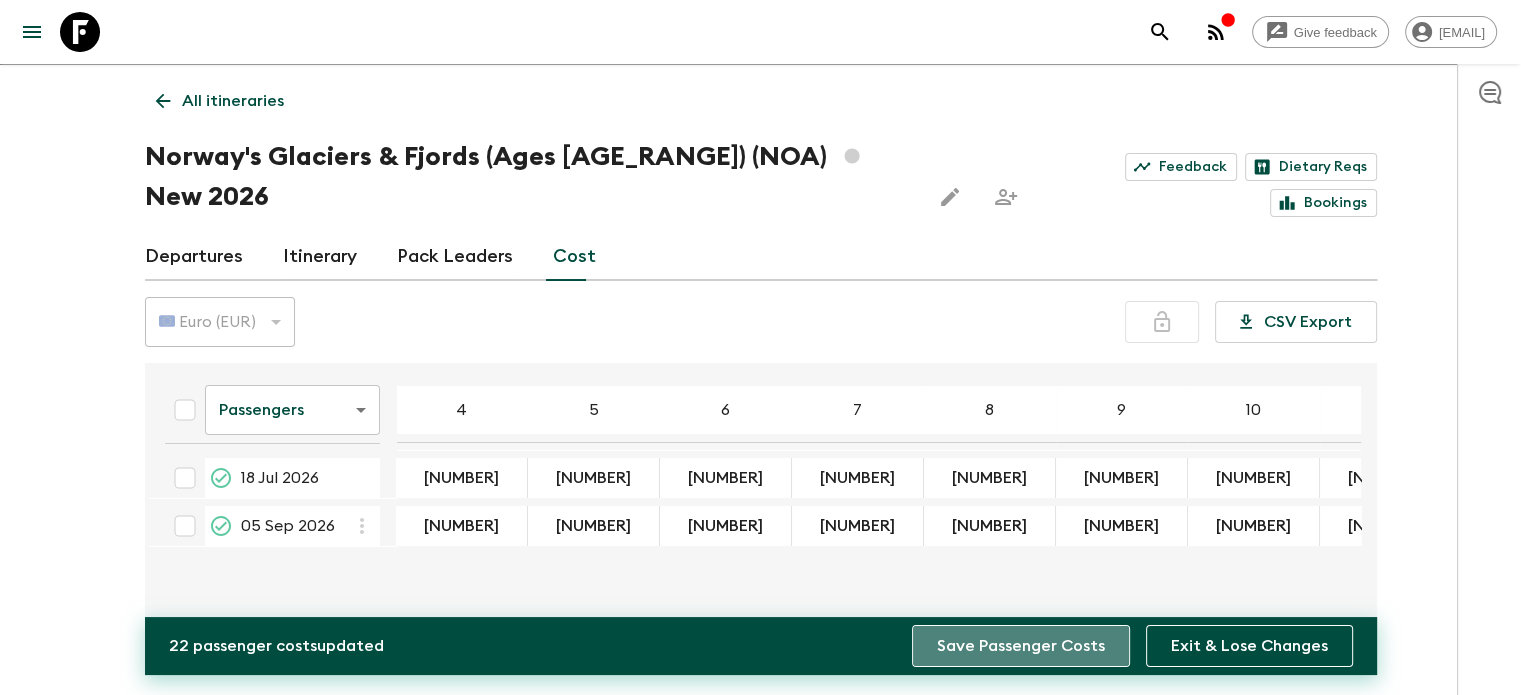 click on "Save Passenger Costs" at bounding box center (1021, 646) 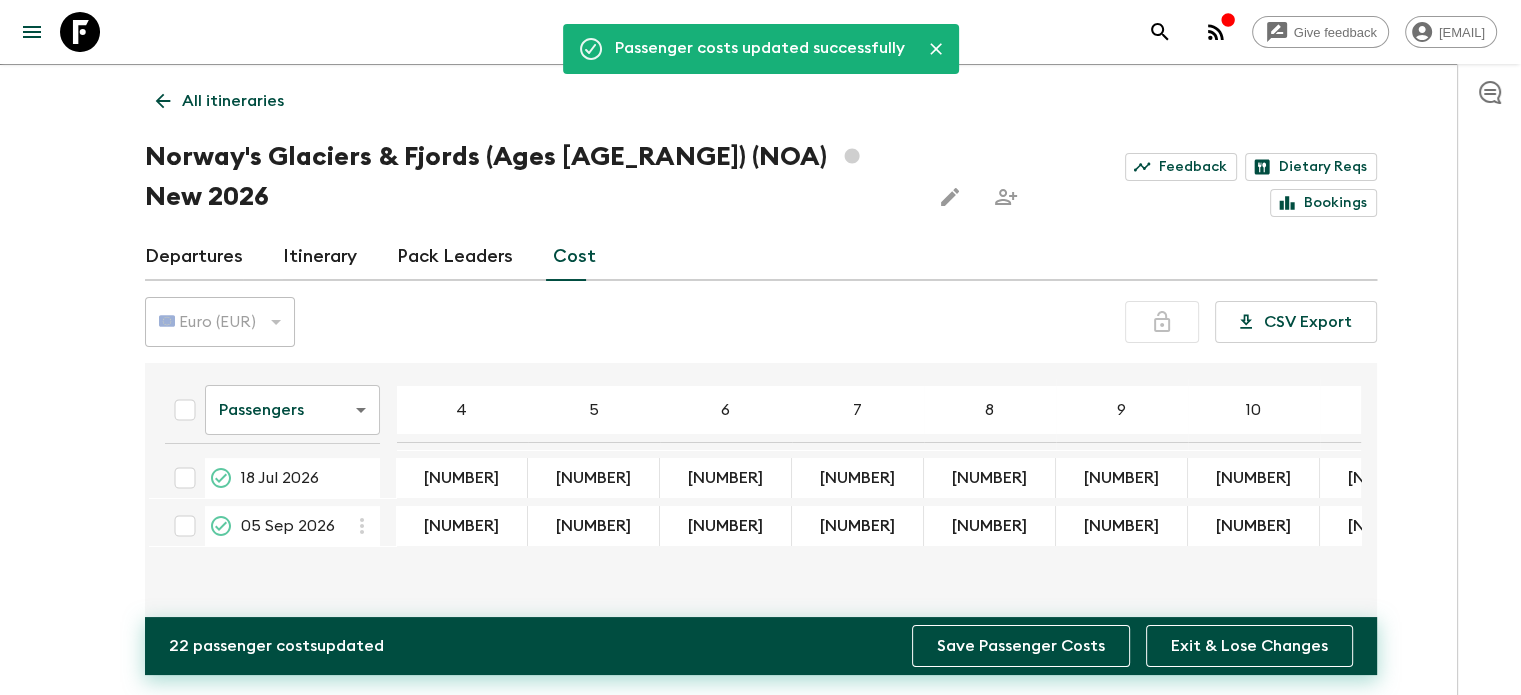 scroll, scrollTop: 0, scrollLeft: 52, axis: horizontal 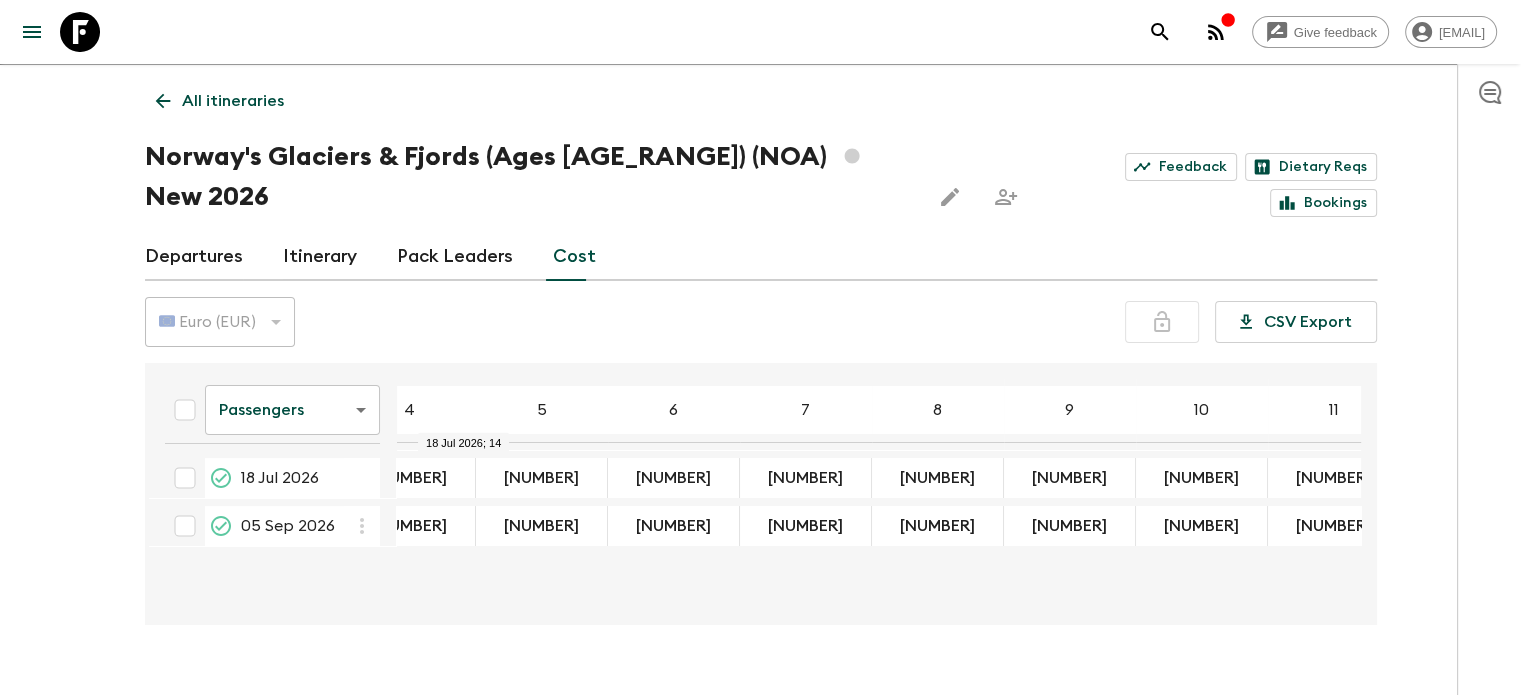 click on "Give feedback arturs@easytravel.eu We use functional & tracking cookies to deliver this experience. See our Privacy Policy for more. Dismiss All itineraries Norway's Glaciers & Fjords (Ages 45-59) (NOA) New 2026  Feedback Dietary Reqs Bookings Departures Itinerary Pack Leaders Cost 🇪🇺 Euro (EUR) EUR ​ CSV Export Passengers passengersCost ​ 4 5 6 7 8 9 10 11 12 13 14 15 16 17 18 18 Jul 2026 5103 ​ 4986 ​ 4777 ​ 4567 ​ 4357 ​ 4147 ​ 3990 ​ 3868 ​ 3793 ​ 3717 ​ 3670 ​ 05 Sep 2026 5103 4986 4777 4567 4357 4147 3990 3868 3793 3717 3670 Guides & Tutorials Privacy Policy
18 Jul 2026; 14" at bounding box center (760, 350) 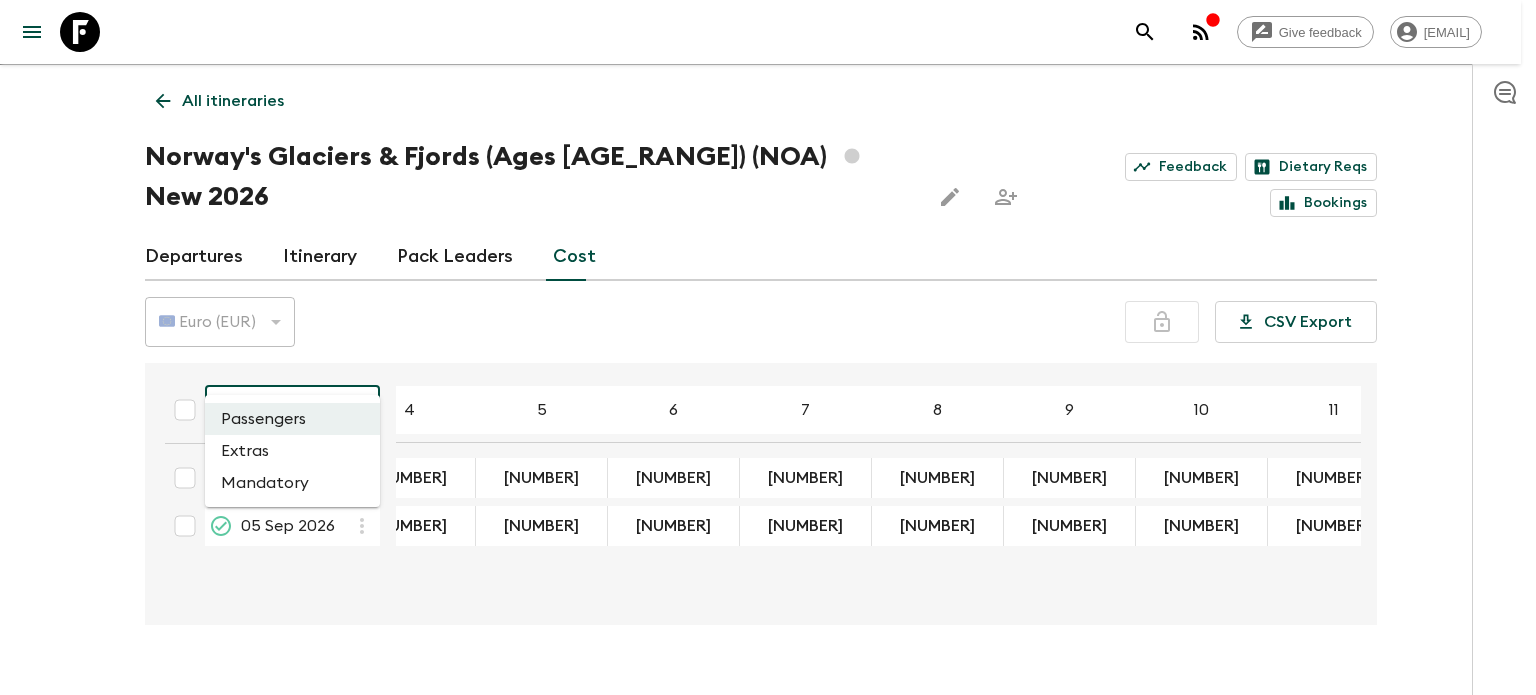 click on "Extras" at bounding box center (292, 451) 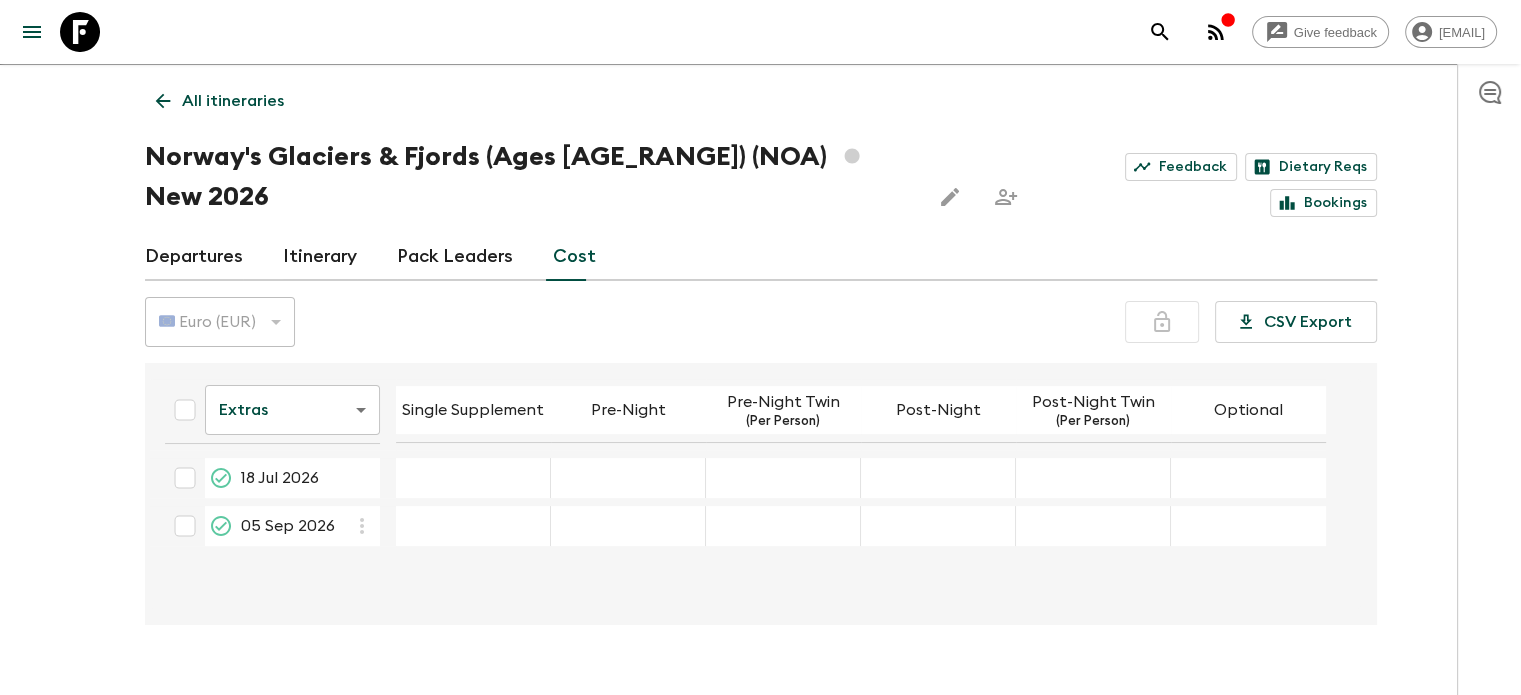 type on "800" 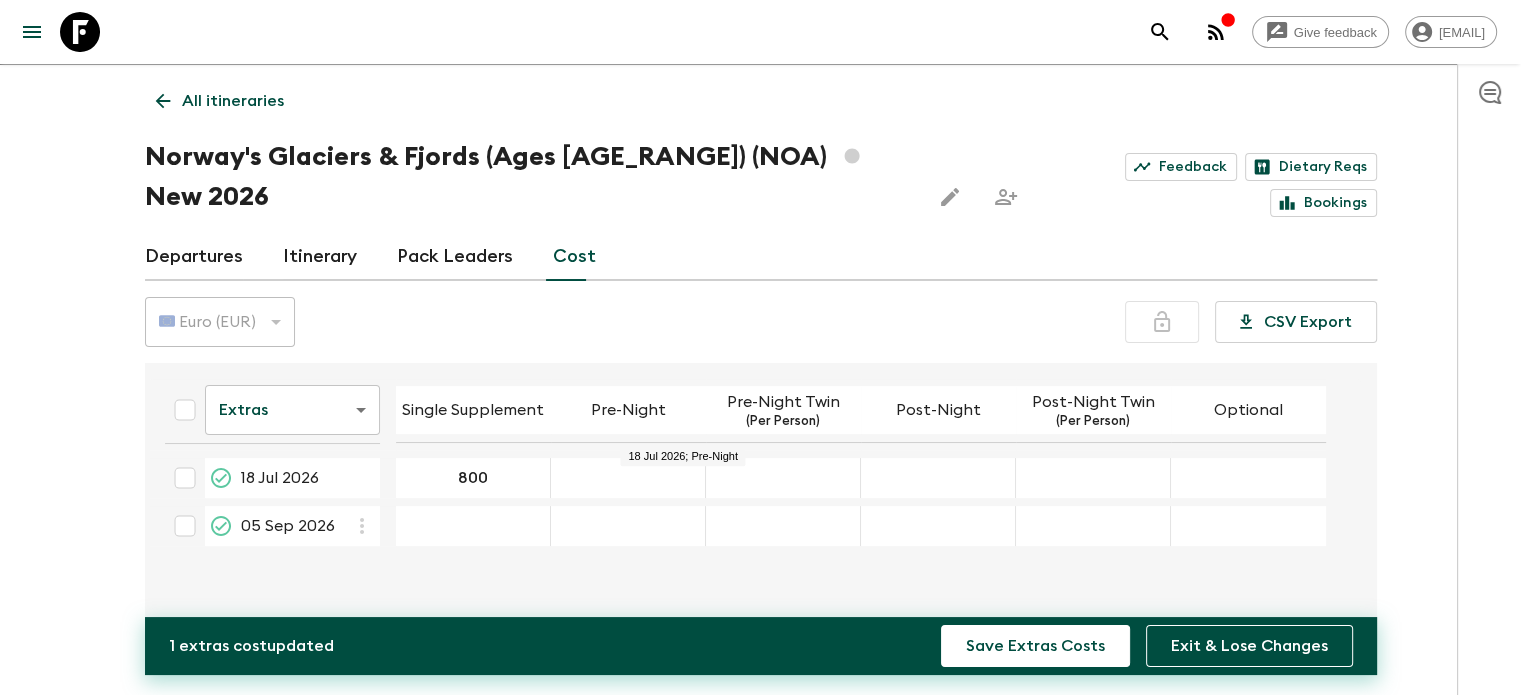 click at bounding box center [628, 478] 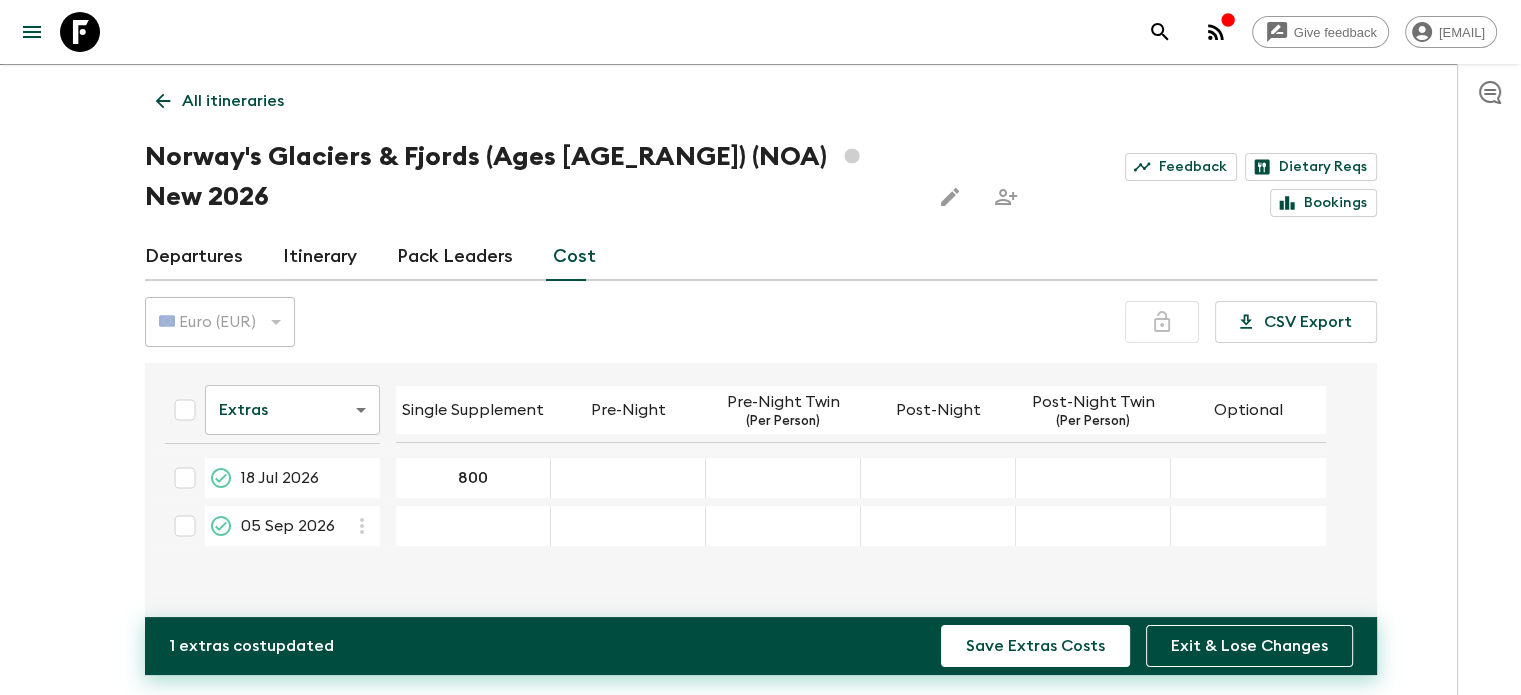 paste on "295" 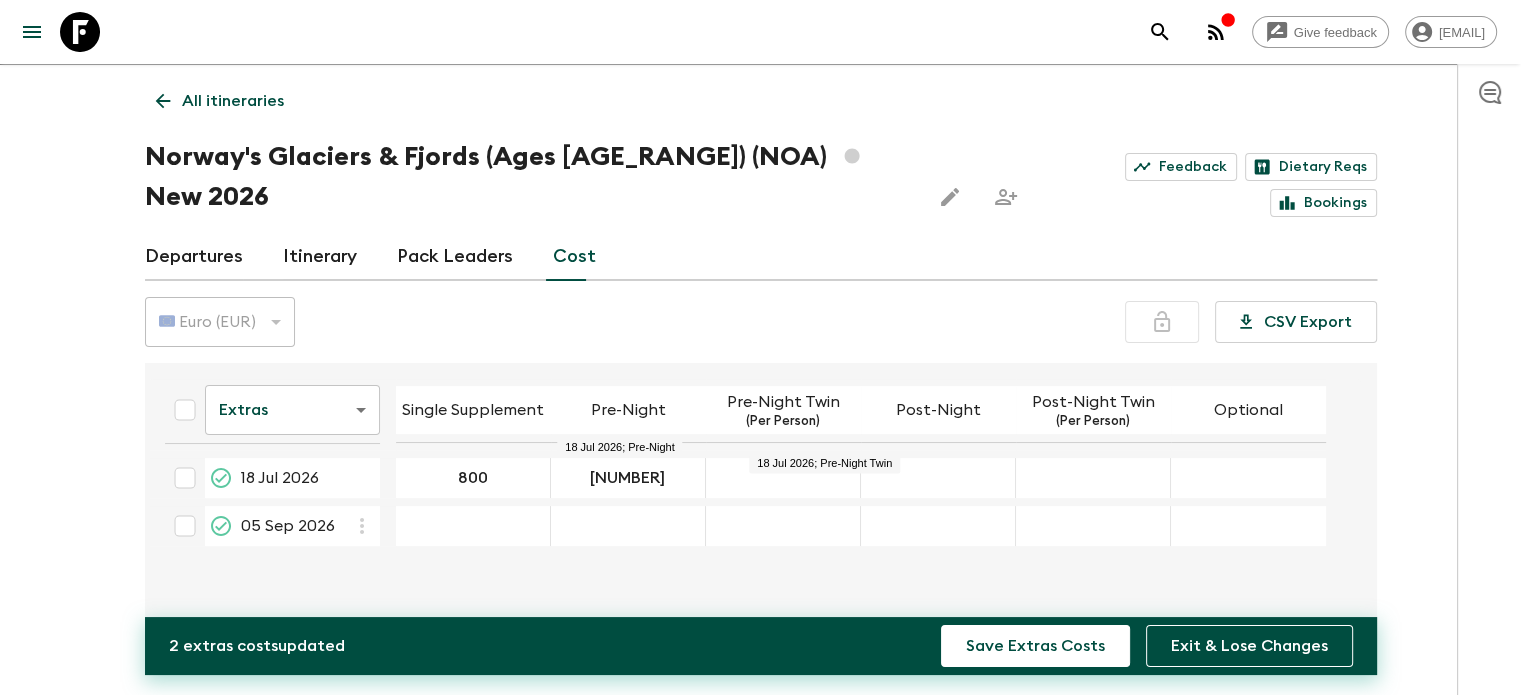 click at bounding box center (783, 478) 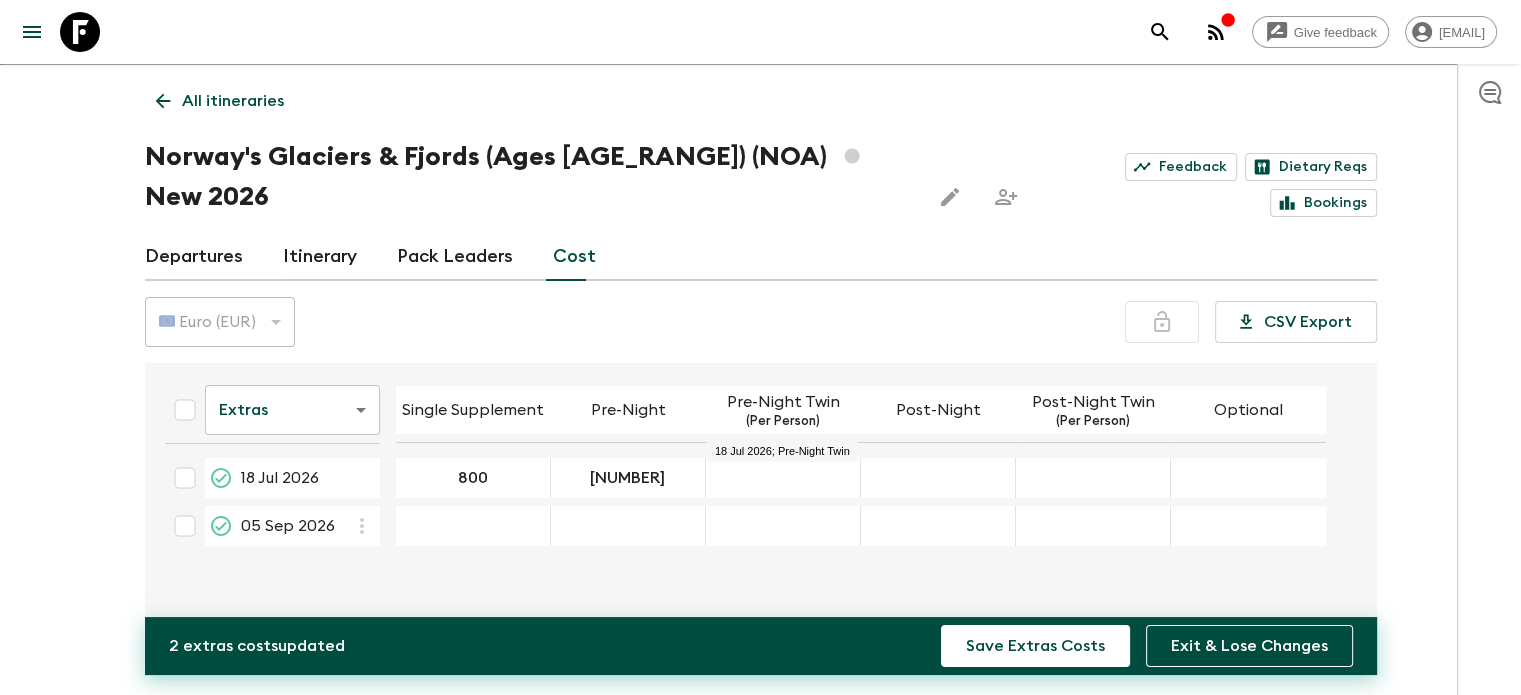 click at bounding box center [783, 478] 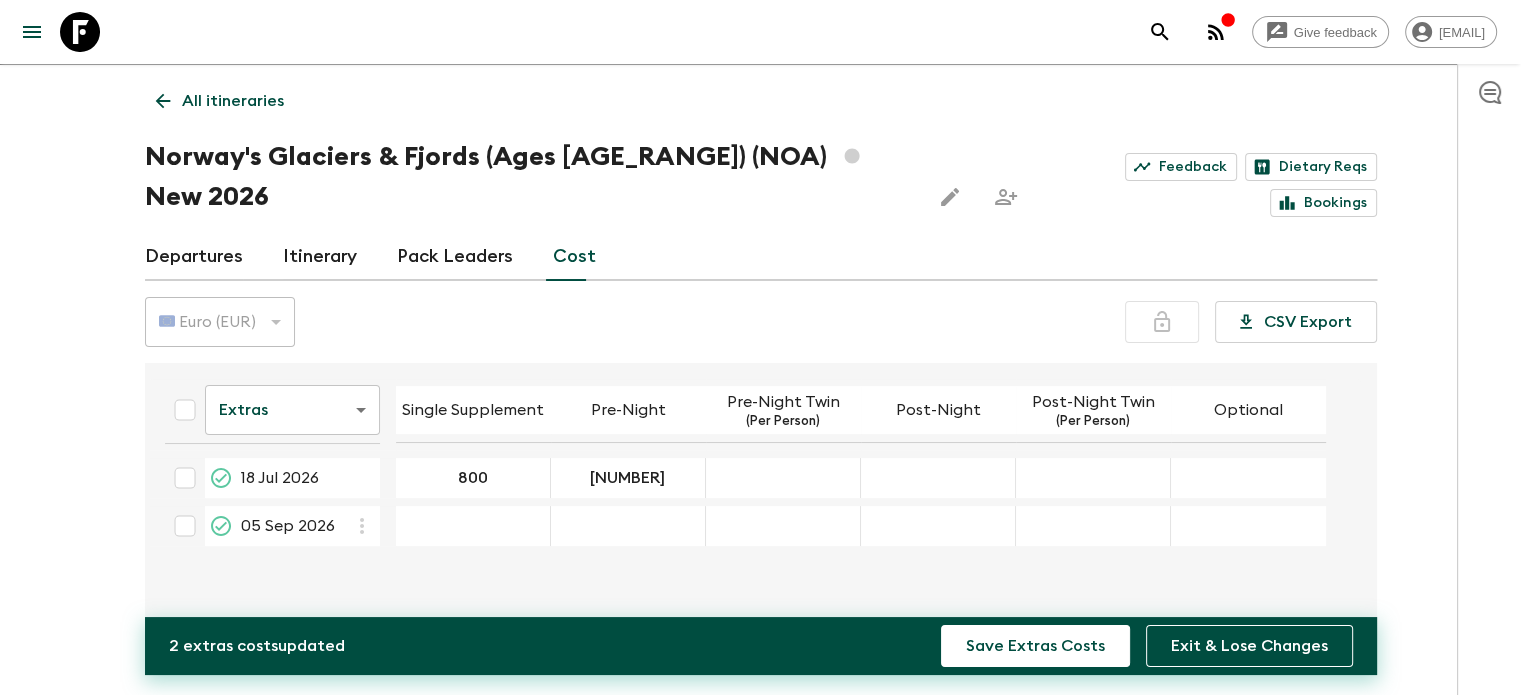 paste on "168" 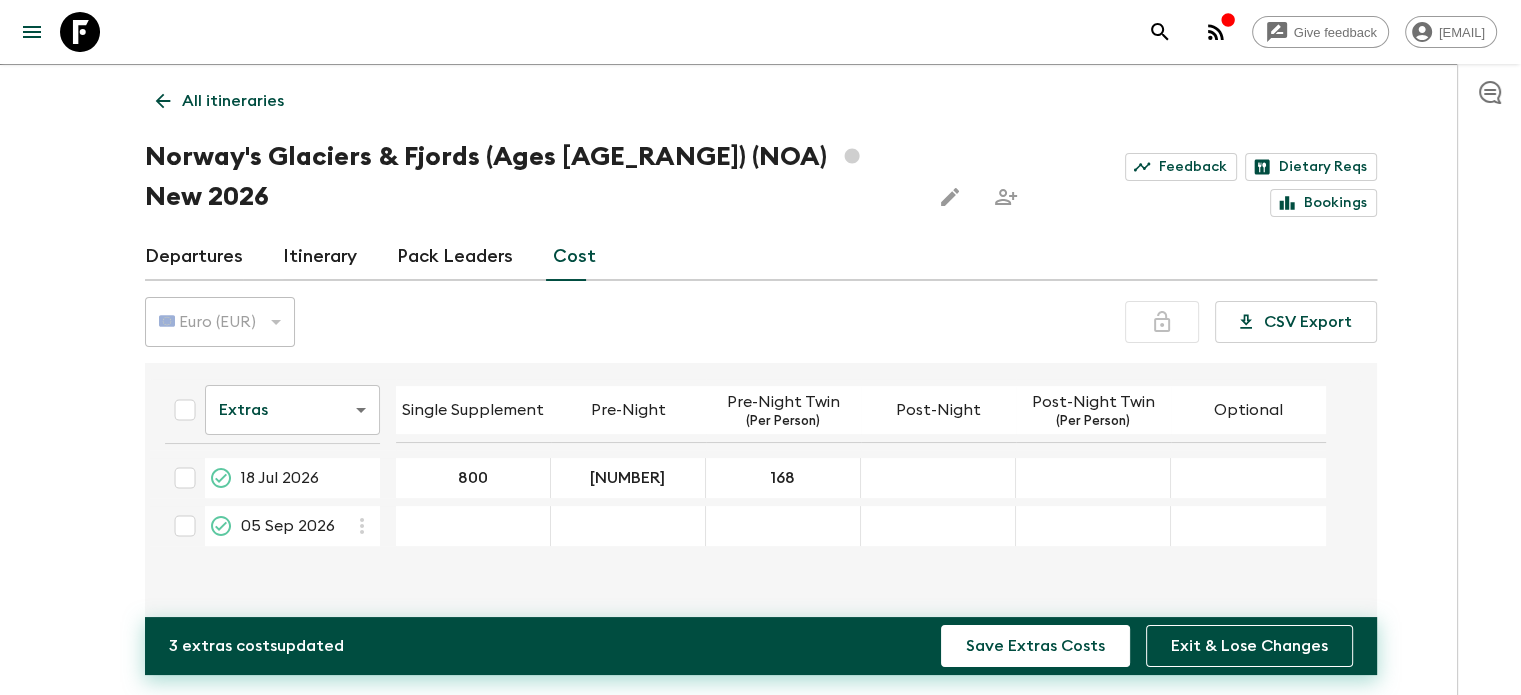 click at bounding box center [938, 478] 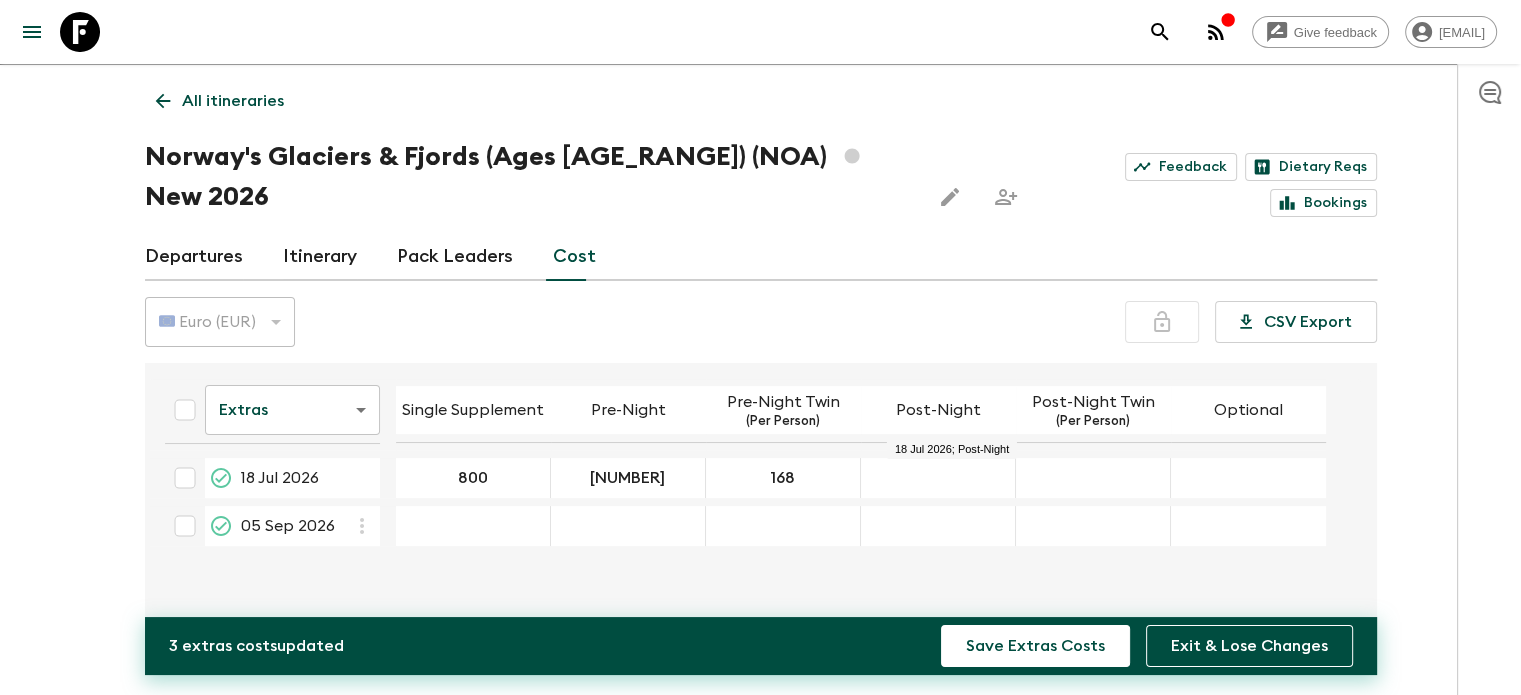 paste on "295" 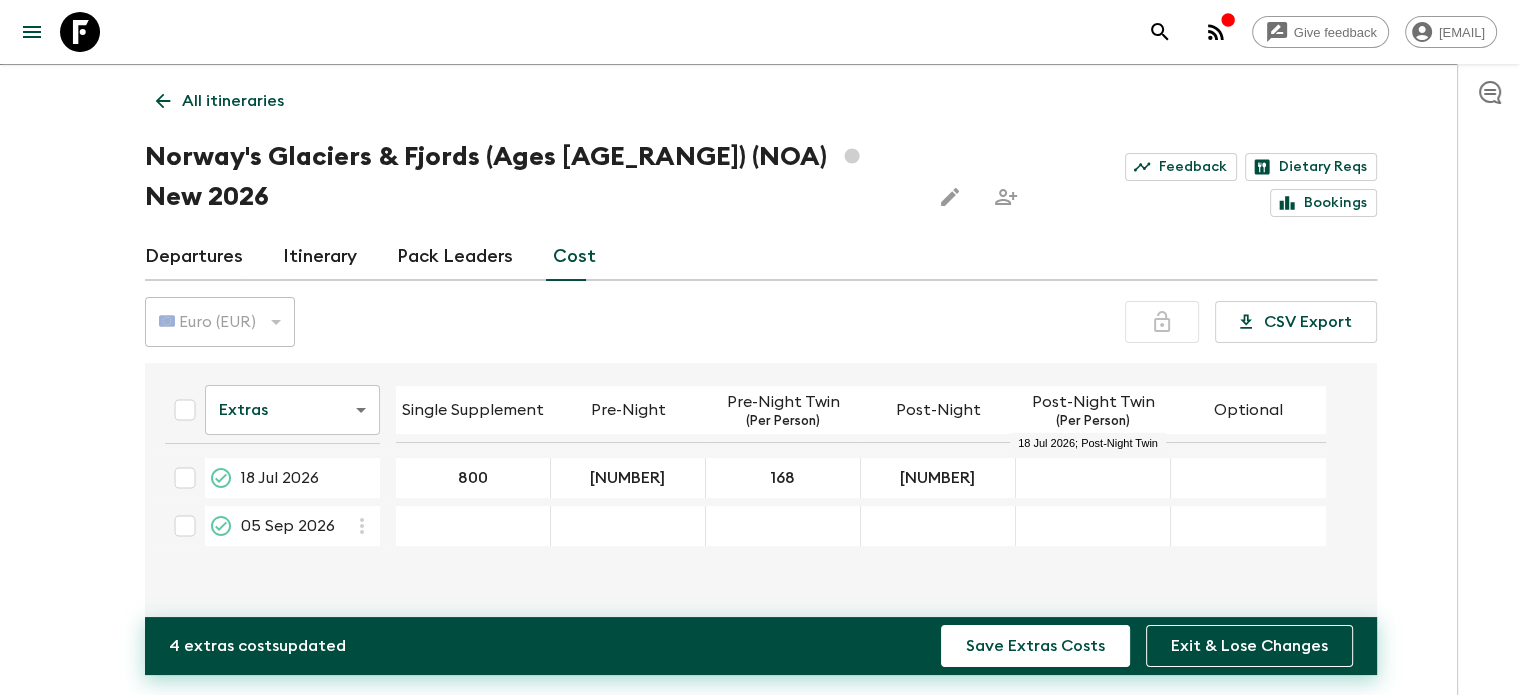 paste on "168" 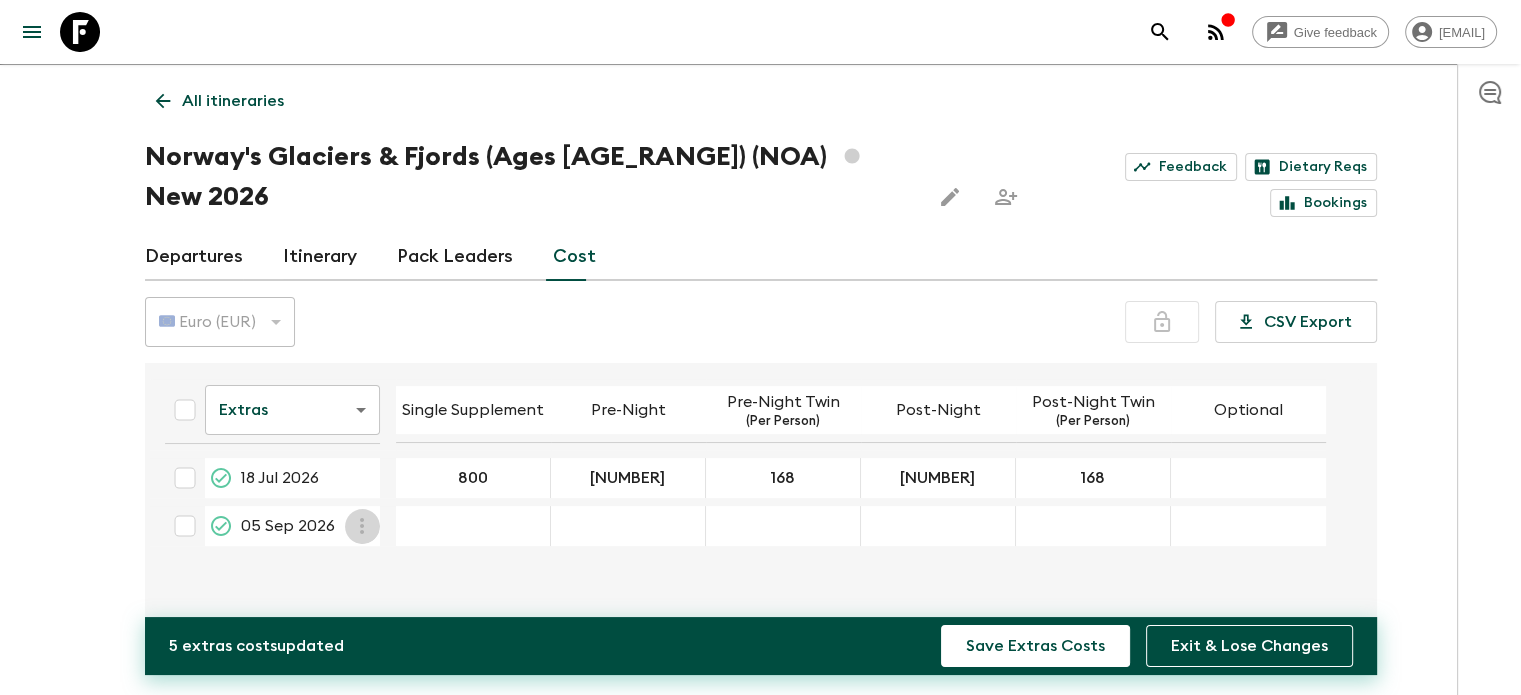 click 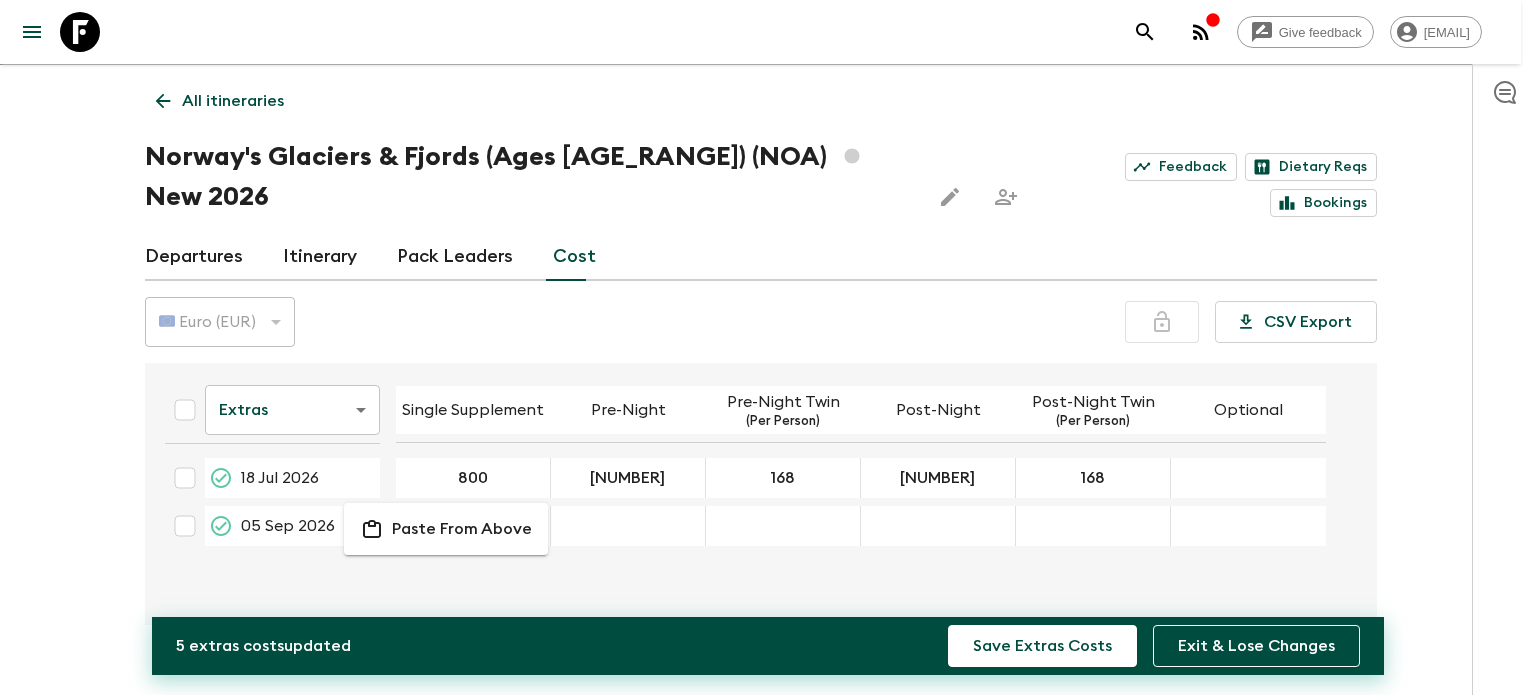click on "Paste From Above" at bounding box center [462, 529] 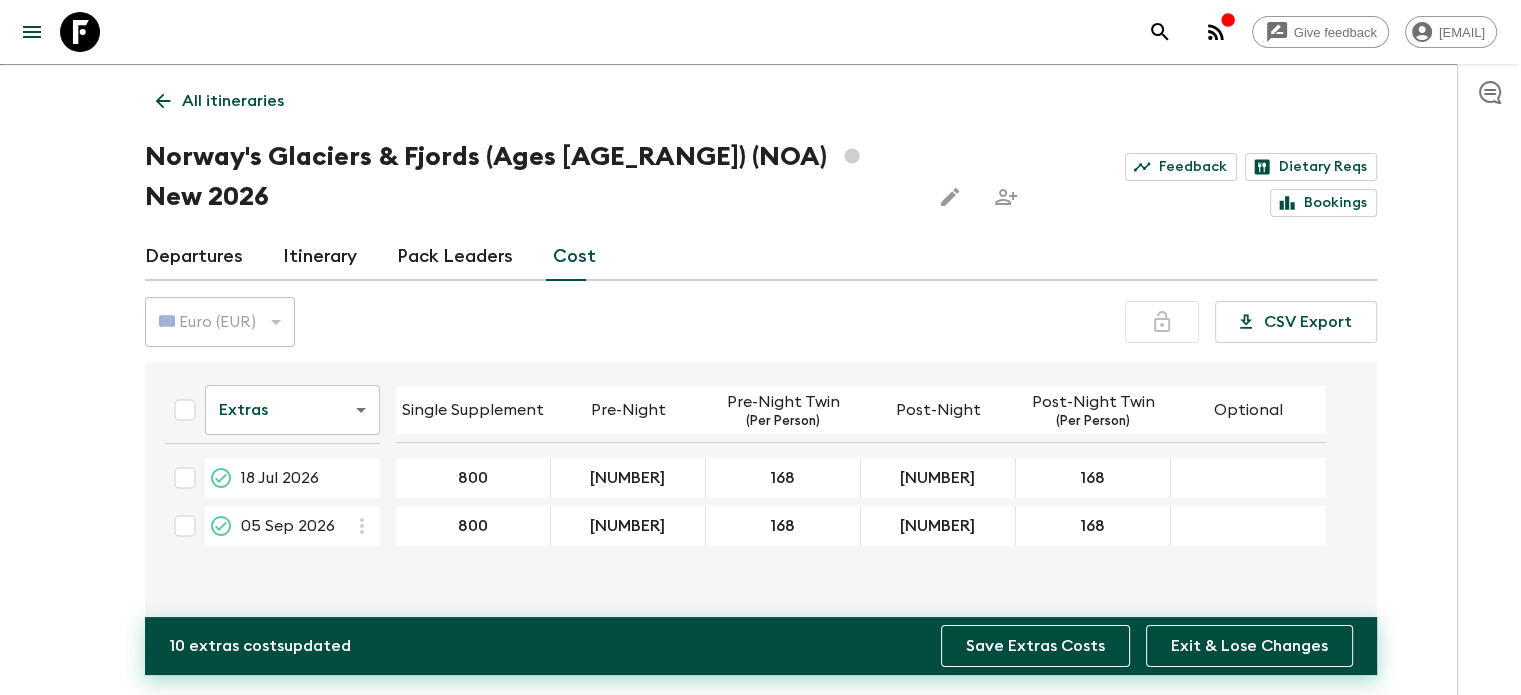 click on "Save Extras Costs" at bounding box center [1035, 646] 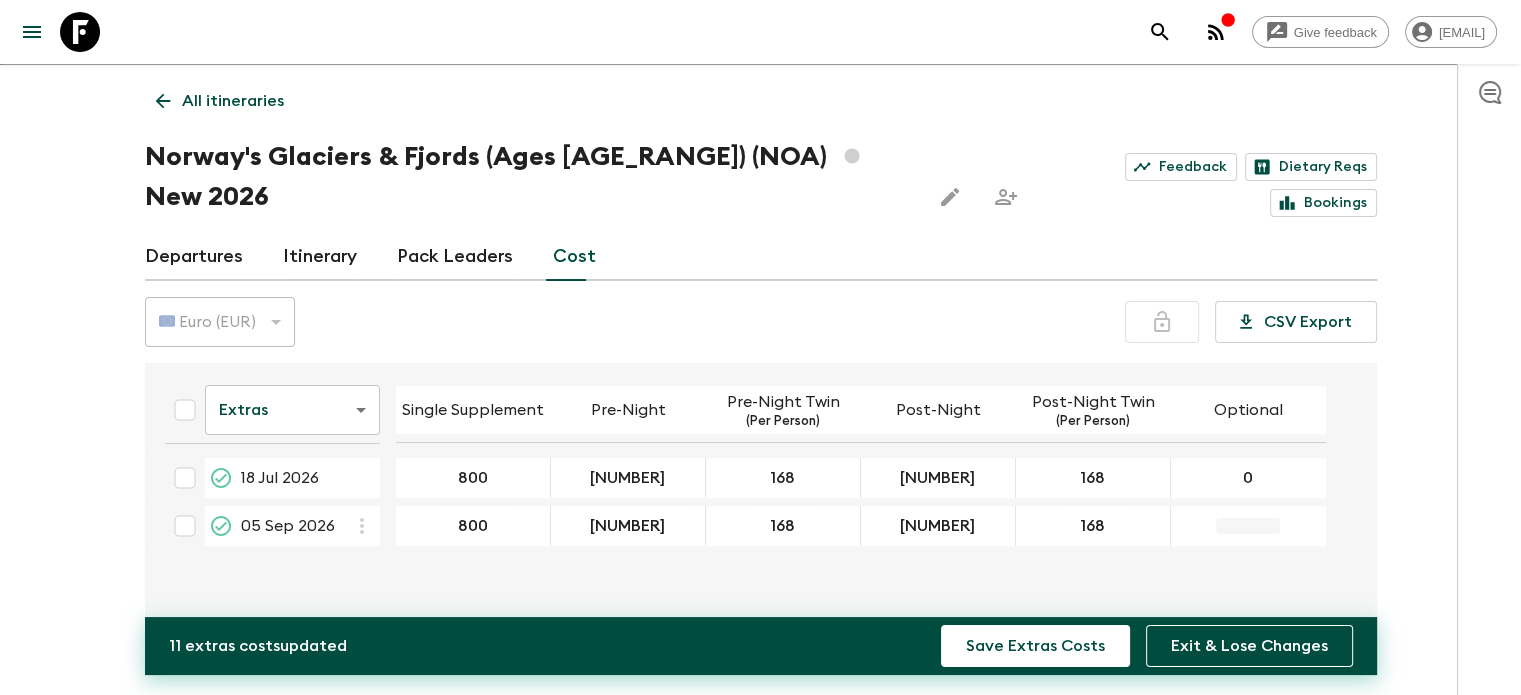 type on "0" 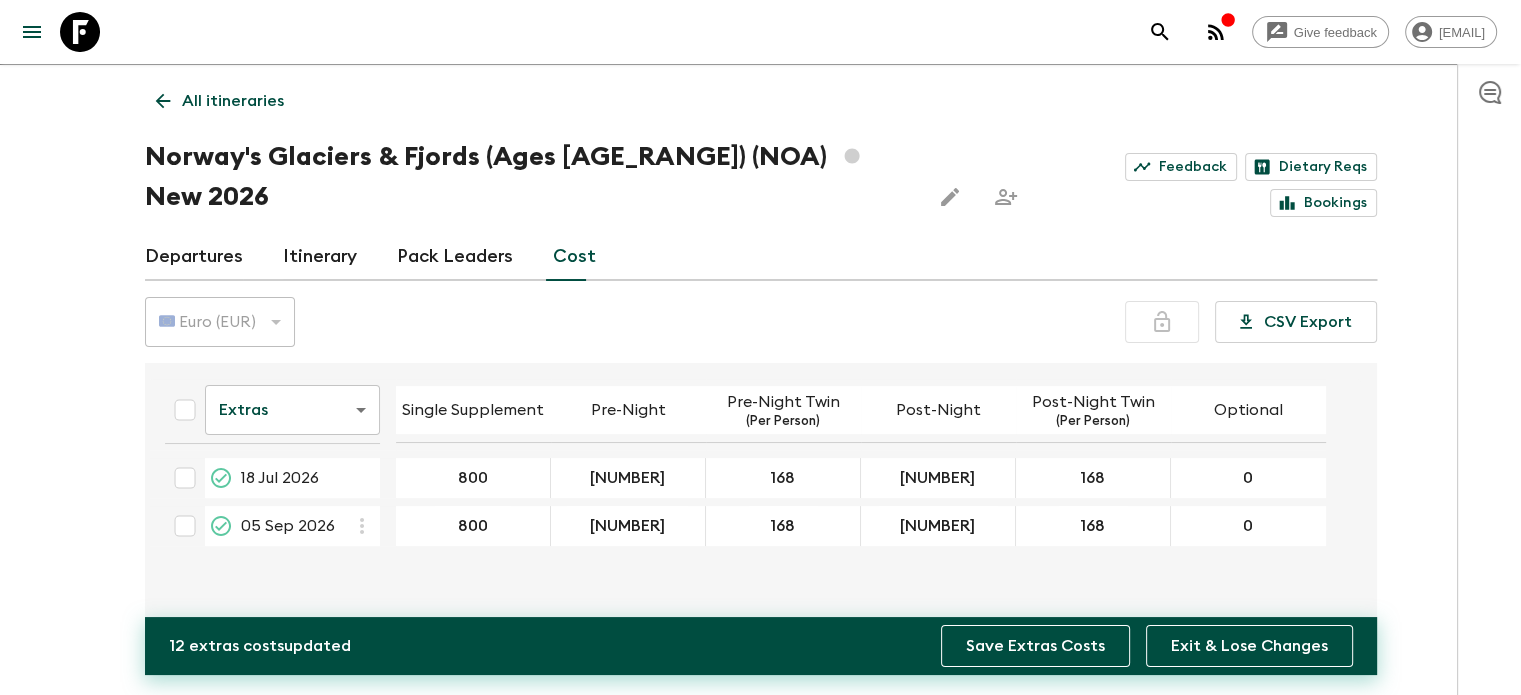 type on "0" 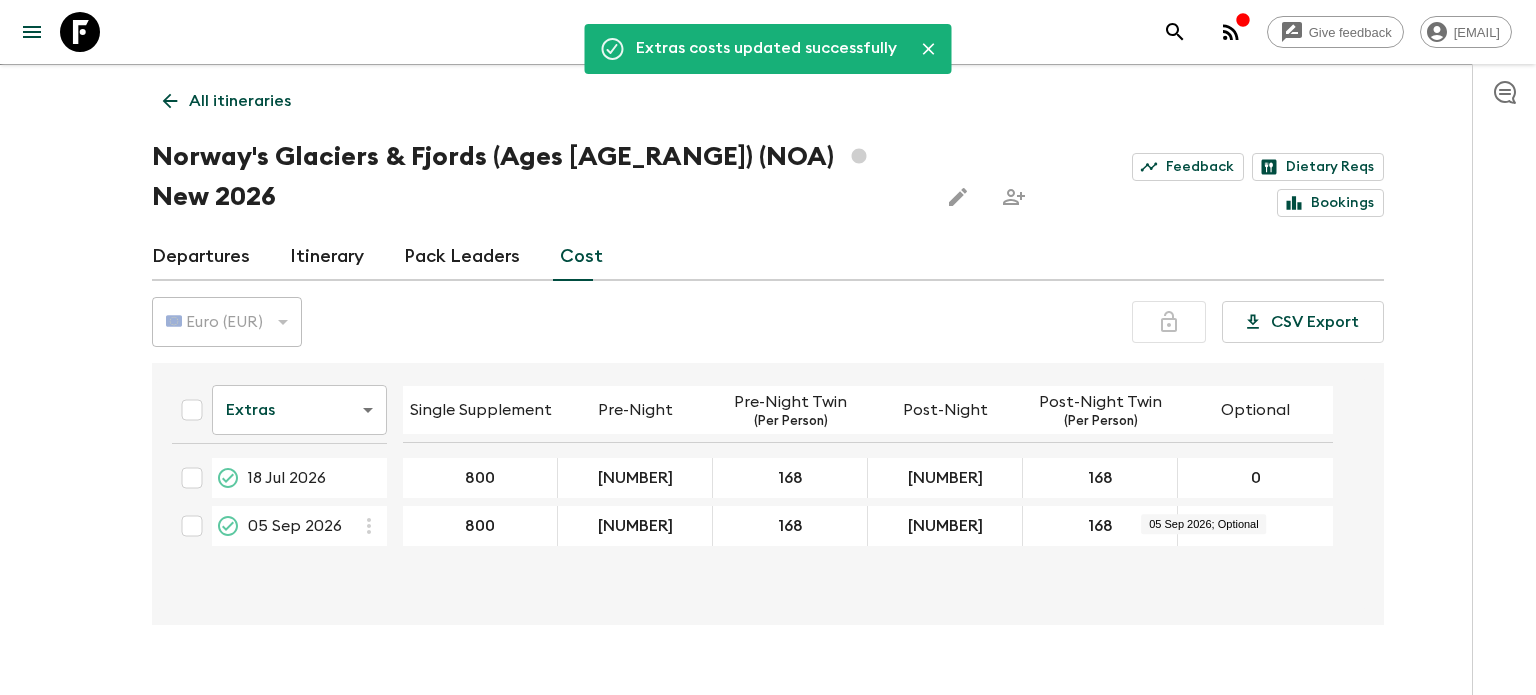 click on "Give feedback arturs@easytravel.eu We use functional & tracking cookies to deliver this experience. See our Privacy Policy for more. Dismiss Extras costs updated successfully All itineraries Norway's Glaciers & Fjords (Ages 45-59) (NOA) New 2026  Feedback Dietary Reqs Bookings Departures Itinerary Pack Leaders Cost 🇪🇺 Euro (EUR) EUR ​ CSV Export Extras extrasCost ​ Single Supplement Pre-Night Pre-Night Twin (Per Person) Post-Night Post-Night Twin (Per Person) Optional 18 Jul 2026 800 ​ 295 ​ 168 ​ 295 ​ 168 ​ 0 ​ 05 Sep 2026 800 295 168 295 168 0 ​ Guides & Tutorials Privacy Policy
05 Sep 2026; Optional" at bounding box center [768, 350] 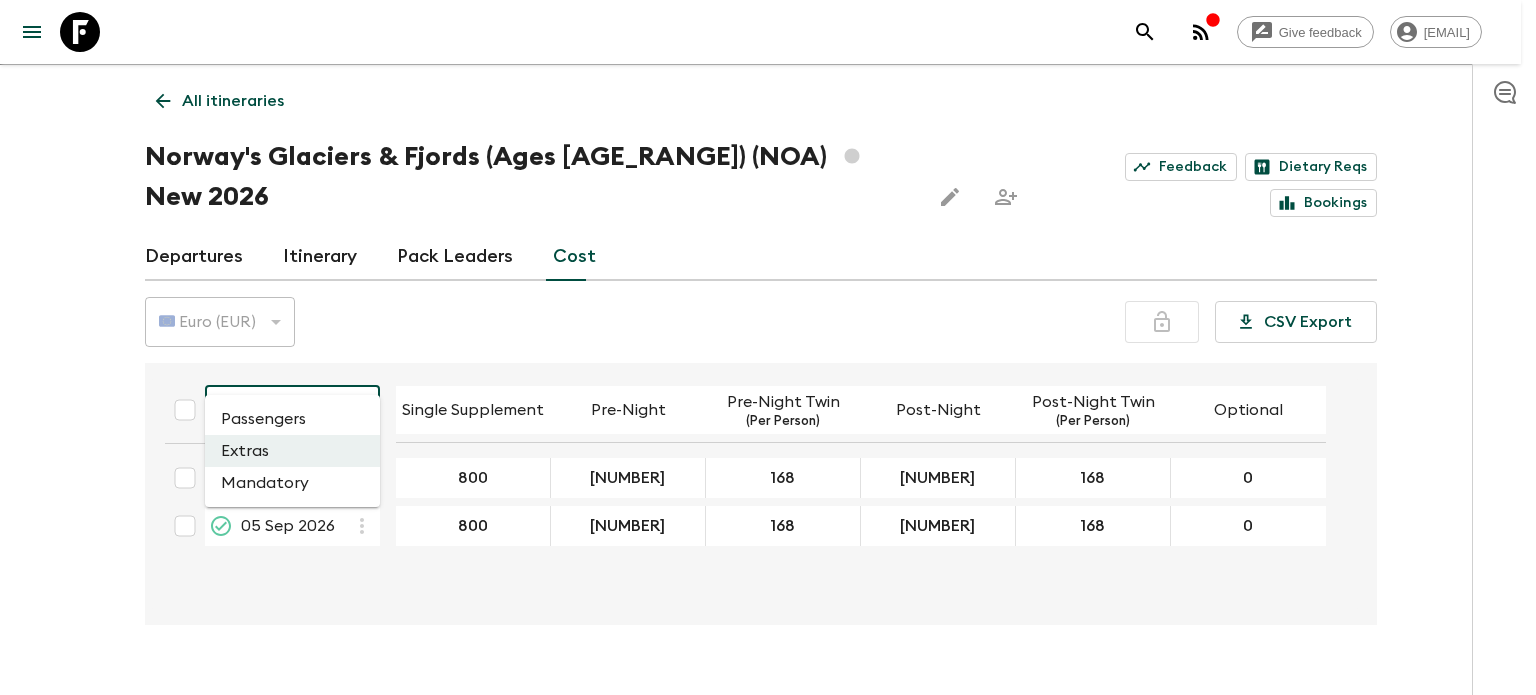 click on "Mandatory" at bounding box center (292, 483) 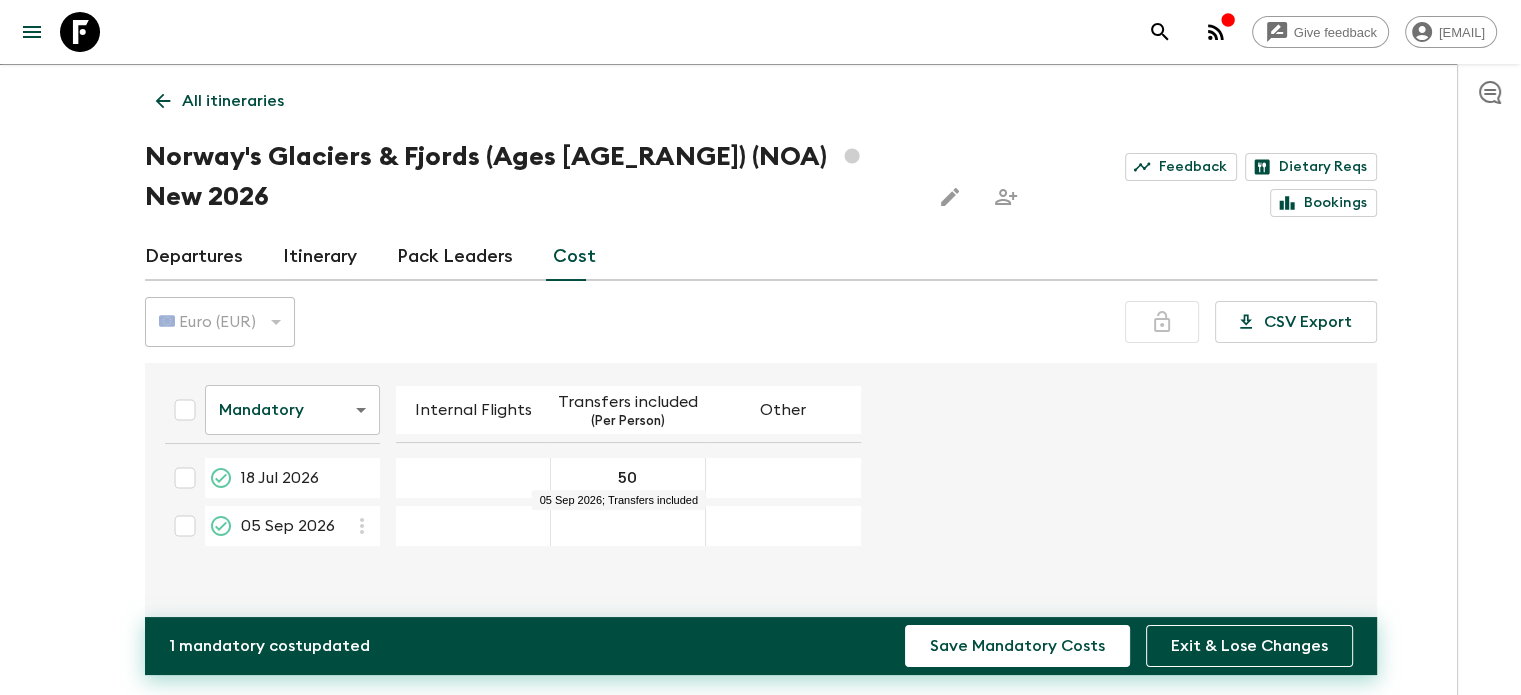 type on "50" 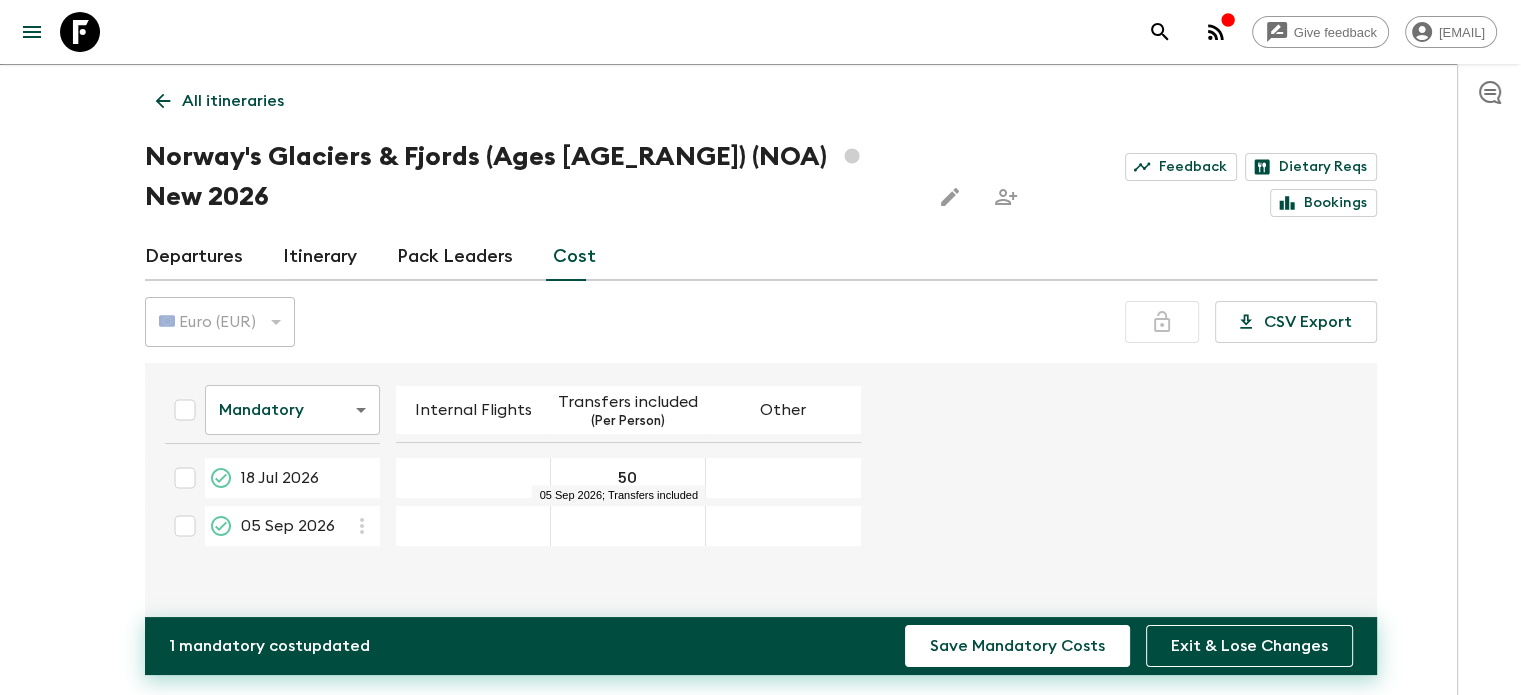 click at bounding box center (628, 526) 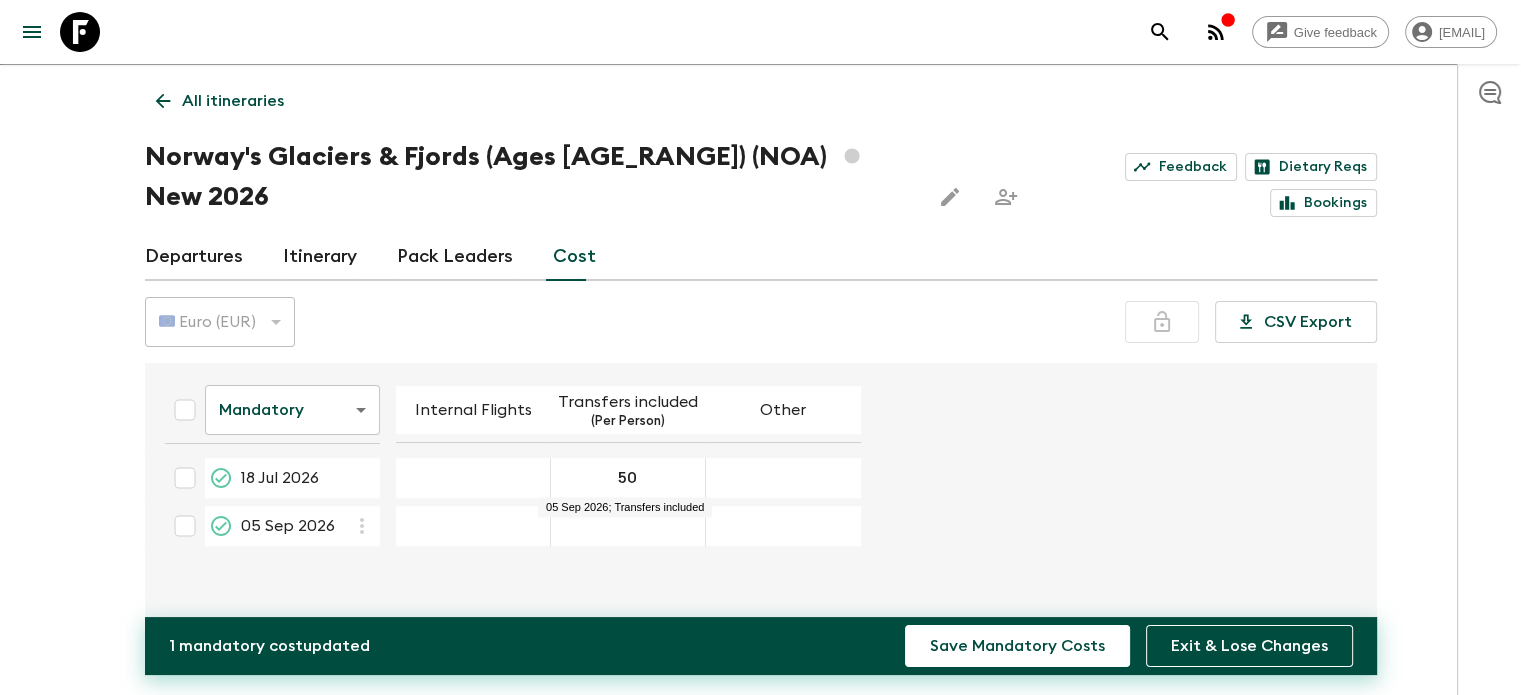 type on "6" 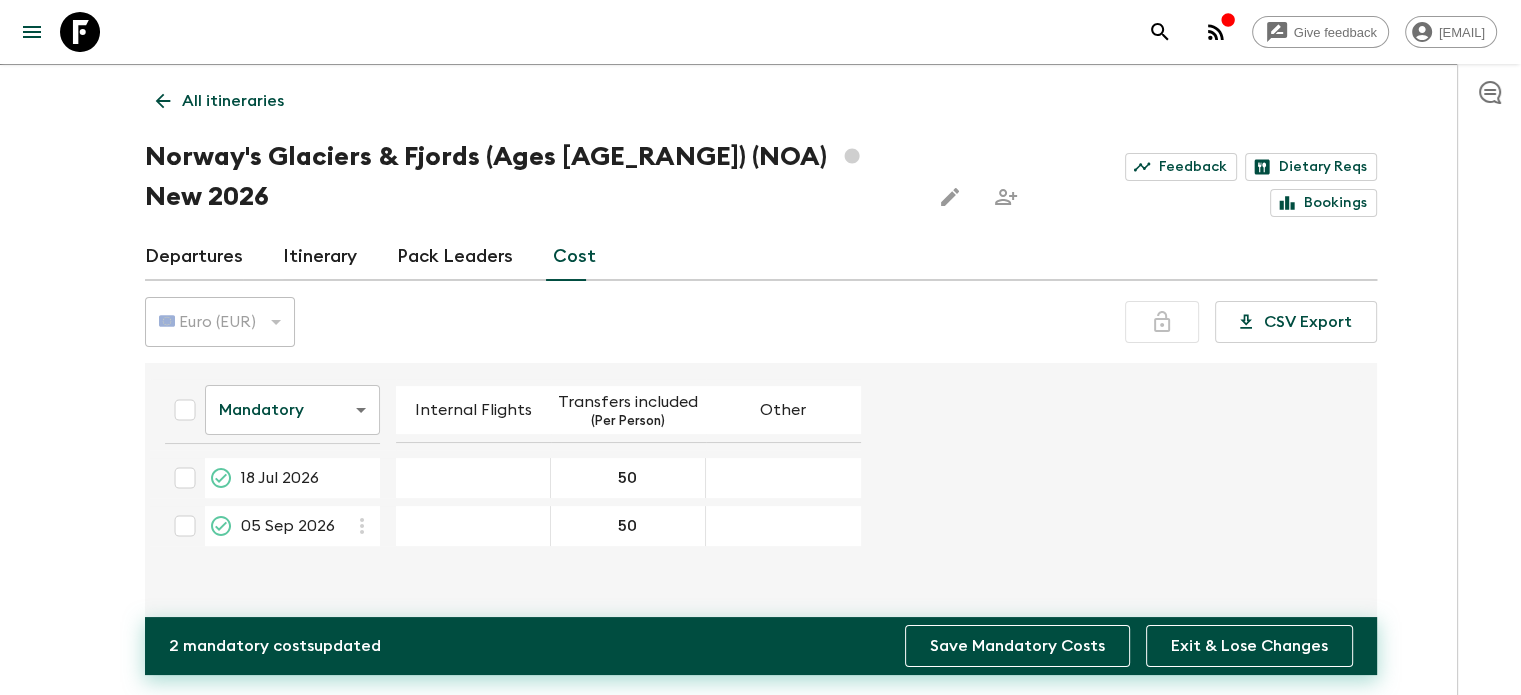 type on "50" 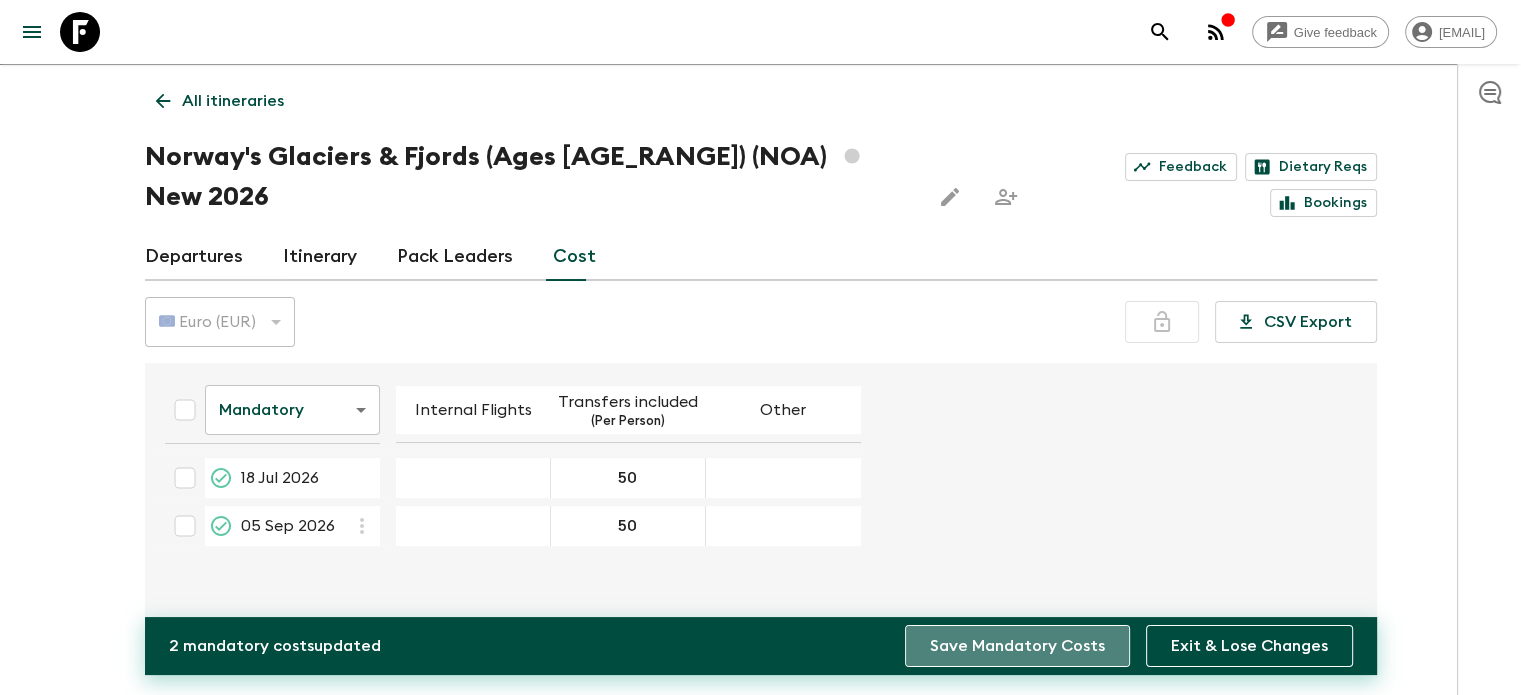 click on "Save Mandatory Costs" at bounding box center [1017, 646] 